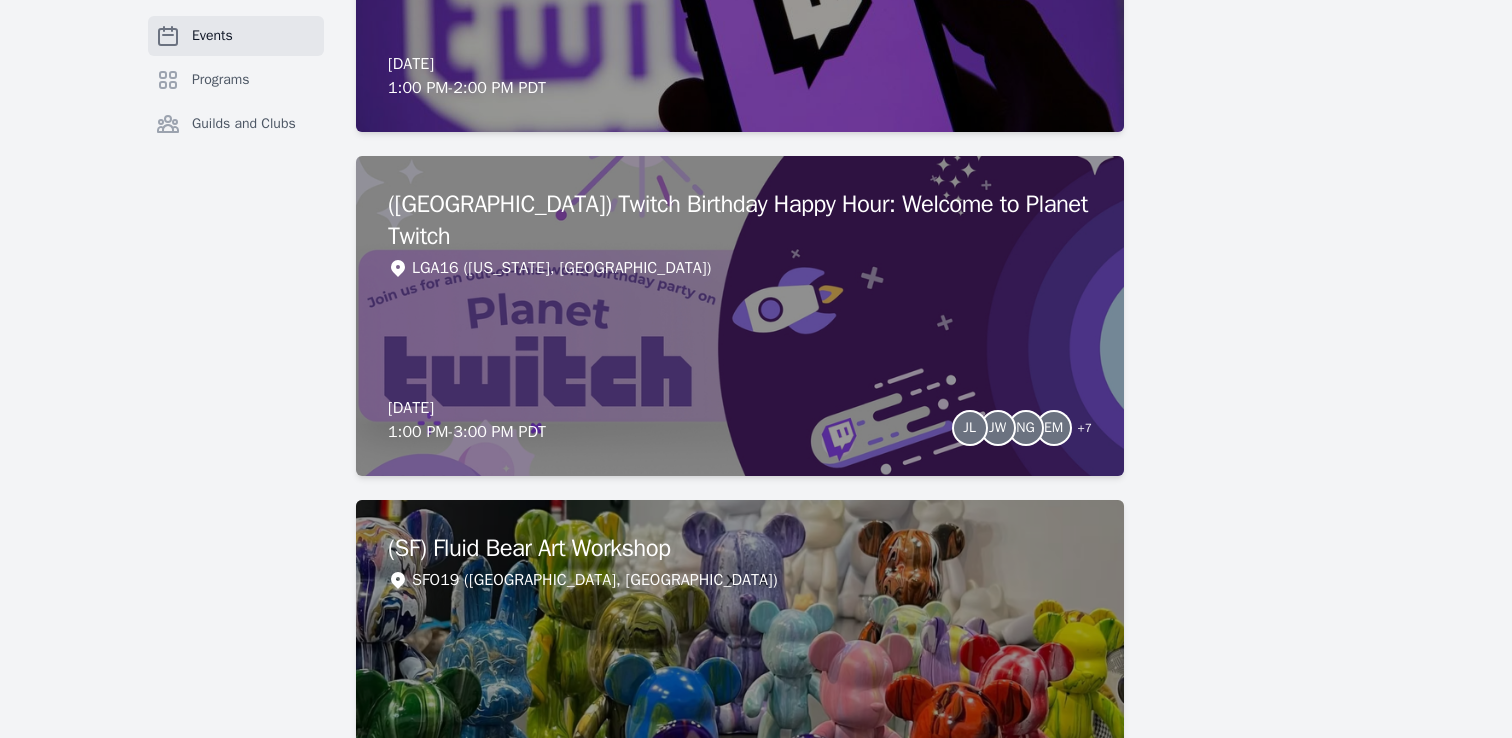 scroll, scrollTop: 3524, scrollLeft: 0, axis: vertical 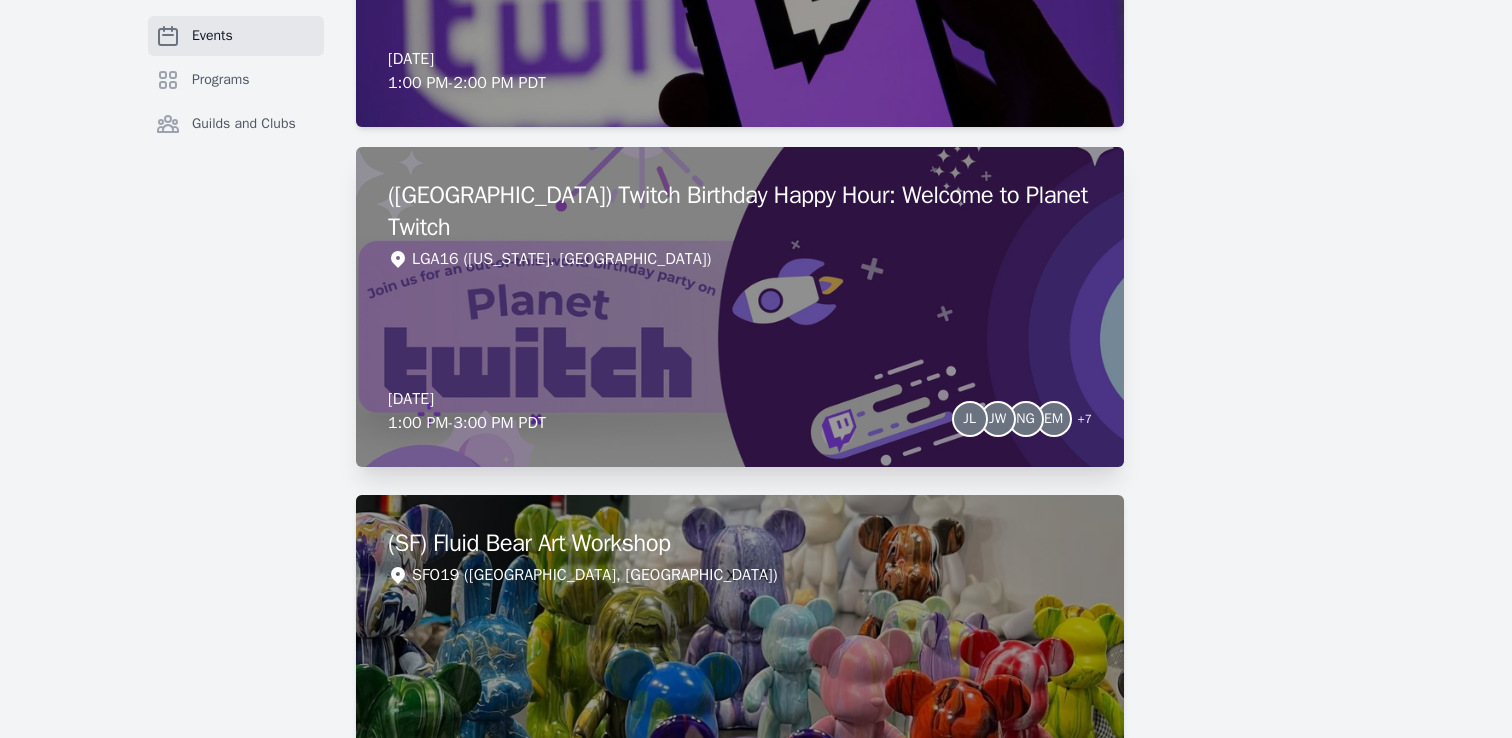 click on "([GEOGRAPHIC_DATA]) Twitch Birthday Happy Hour: Welcome to Planet Twitch LGA16 ([US_STATE], [GEOGRAPHIC_DATA]) [DATE] 1:00 PM  -  3:00 PM   PDT [PERSON_NAME] EM + 7" at bounding box center [740, 307] 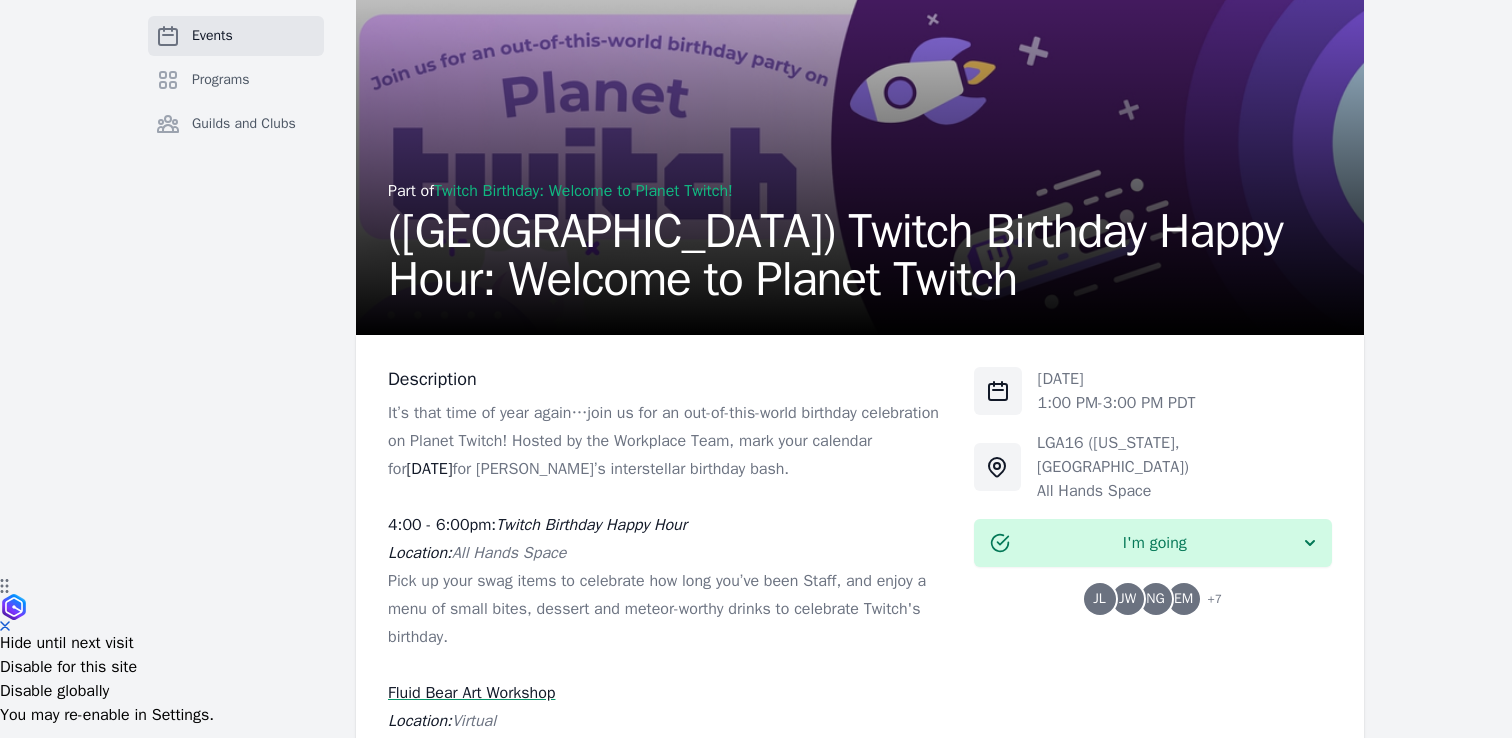 scroll, scrollTop: 206, scrollLeft: 0, axis: vertical 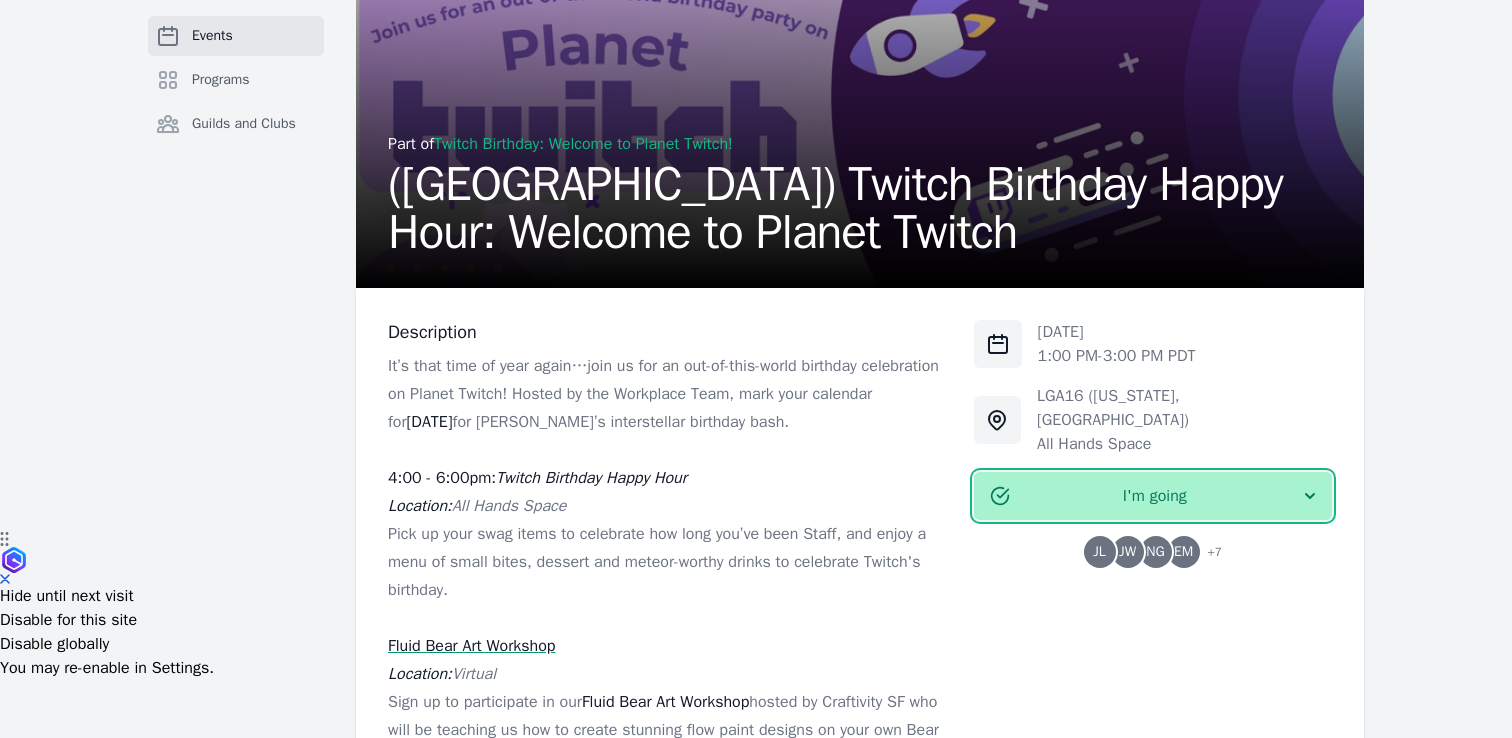 click on "I'm going" at bounding box center [1155, 496] 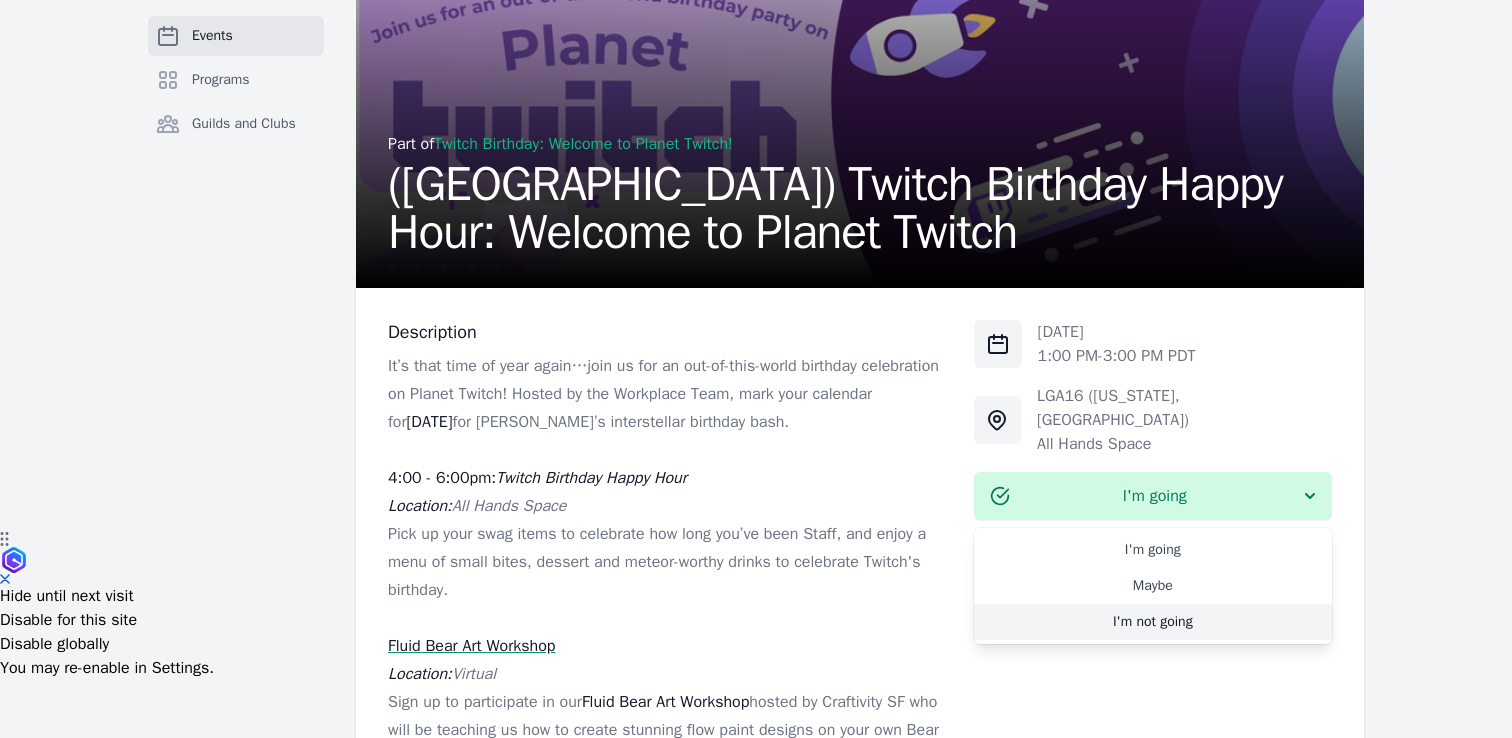 click on "I'm not going" at bounding box center [1153, 622] 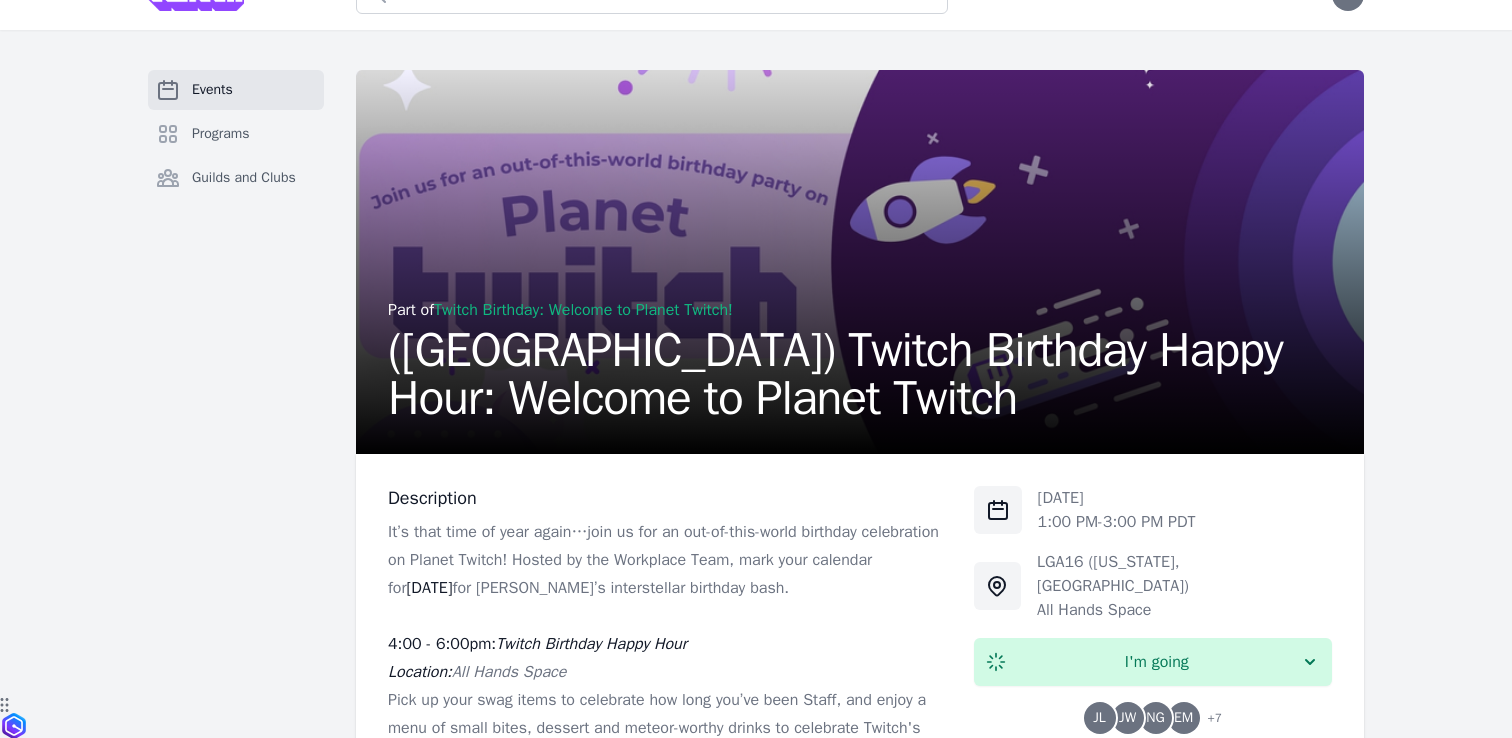 scroll, scrollTop: 0, scrollLeft: 0, axis: both 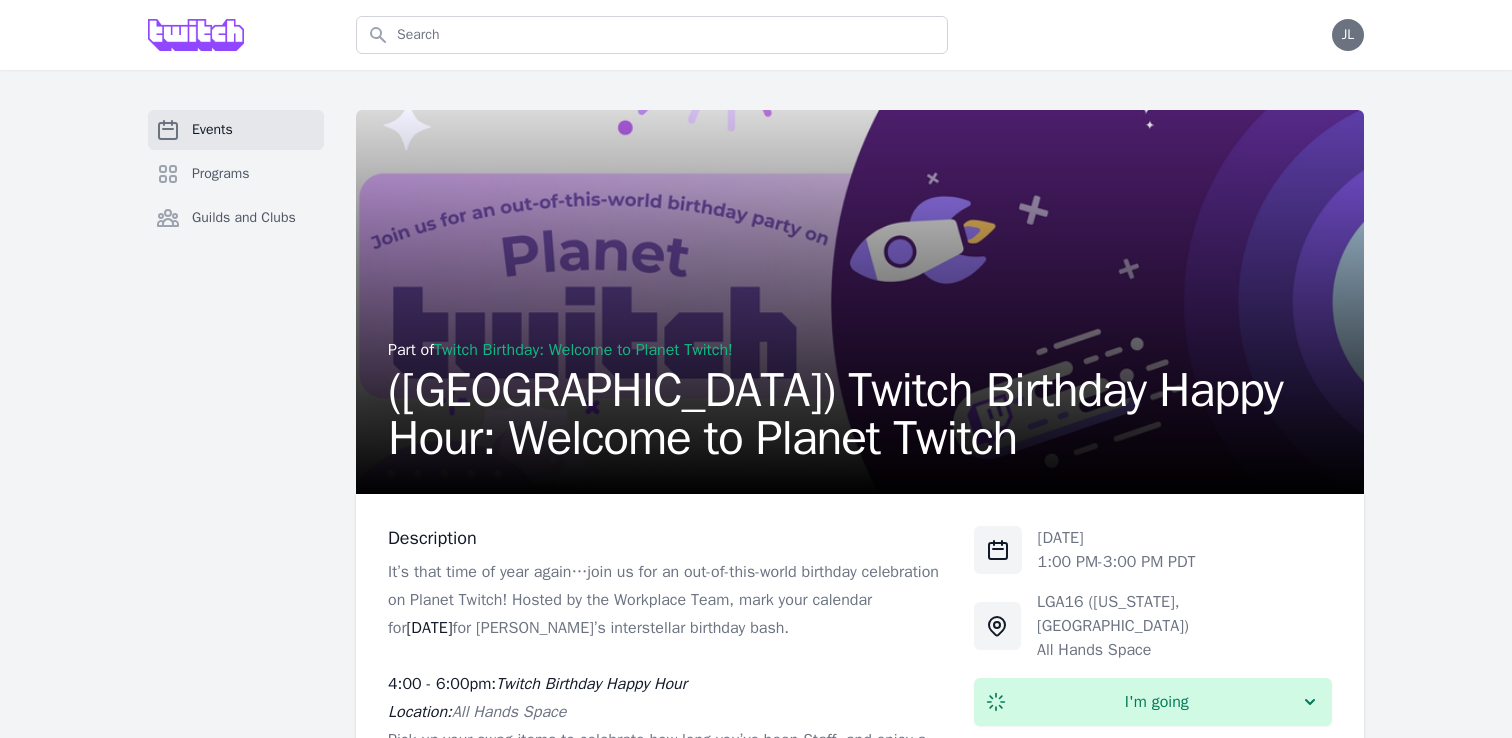 click on "Events" at bounding box center (212, 130) 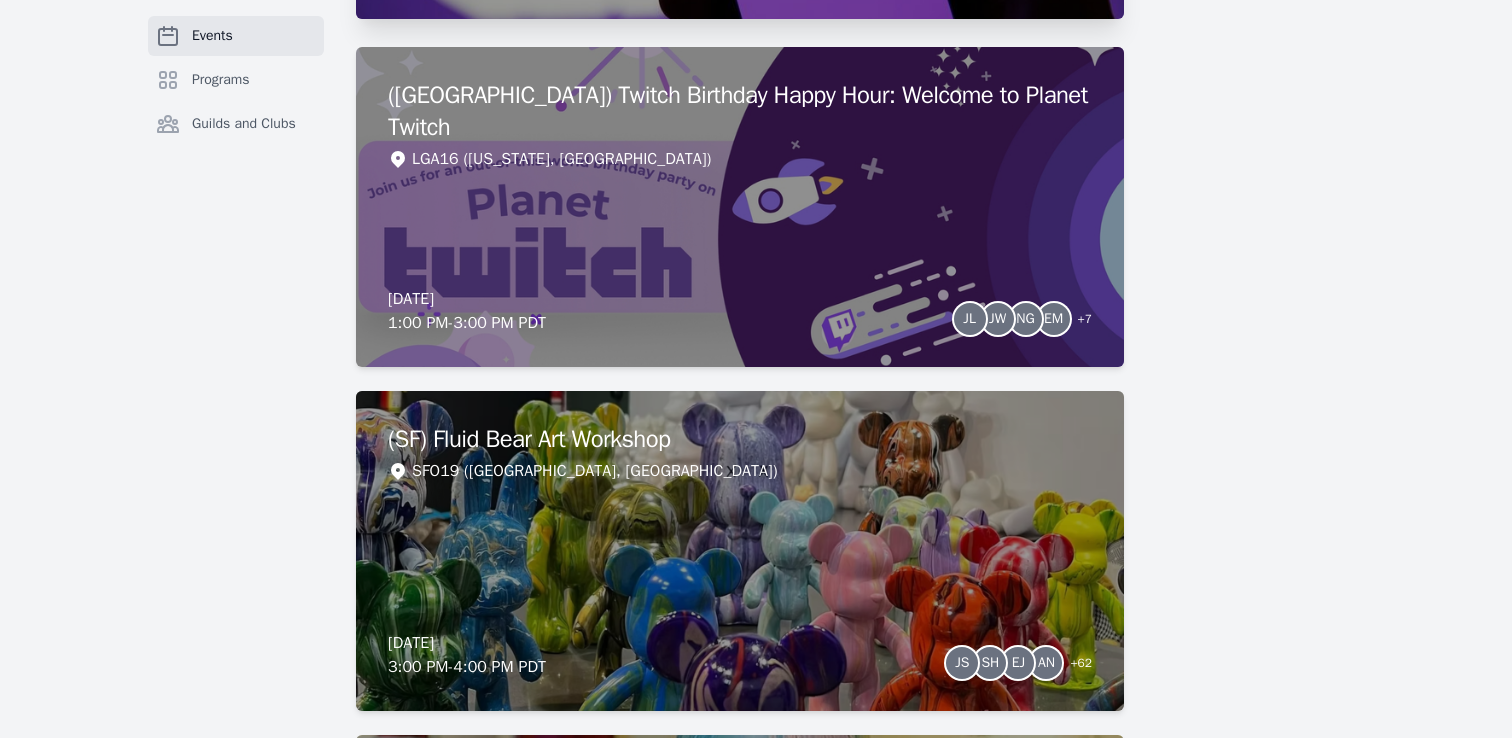 scroll, scrollTop: 3952, scrollLeft: 0, axis: vertical 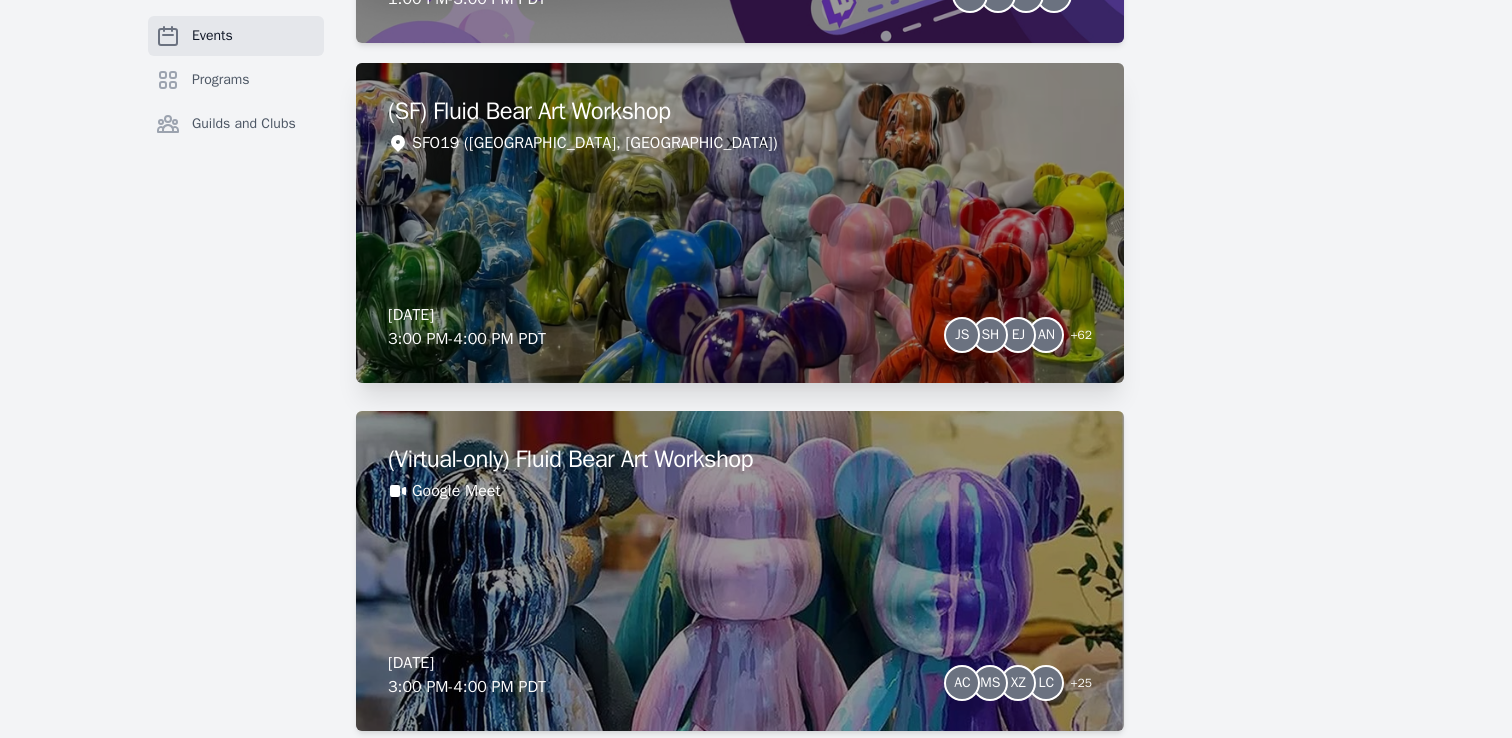 click on "(SF) Fluid Bear Art Workshop SFO19 ([GEOGRAPHIC_DATA], [GEOGRAPHIC_DATA]) [DATE] 3:00 PM  -  4:00 PM   PDT JS SH EJ AN + 62" at bounding box center (740, 223) 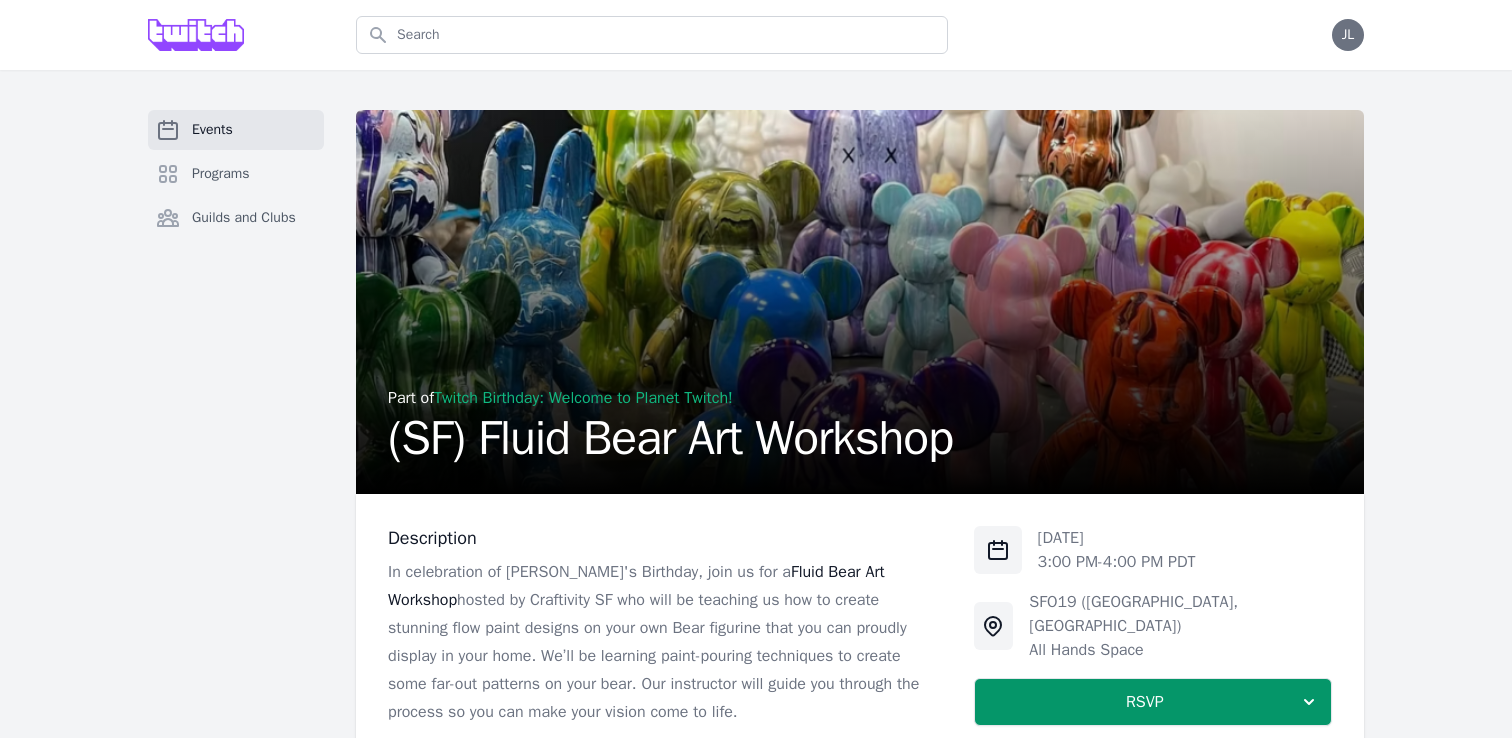 scroll, scrollTop: 396, scrollLeft: 0, axis: vertical 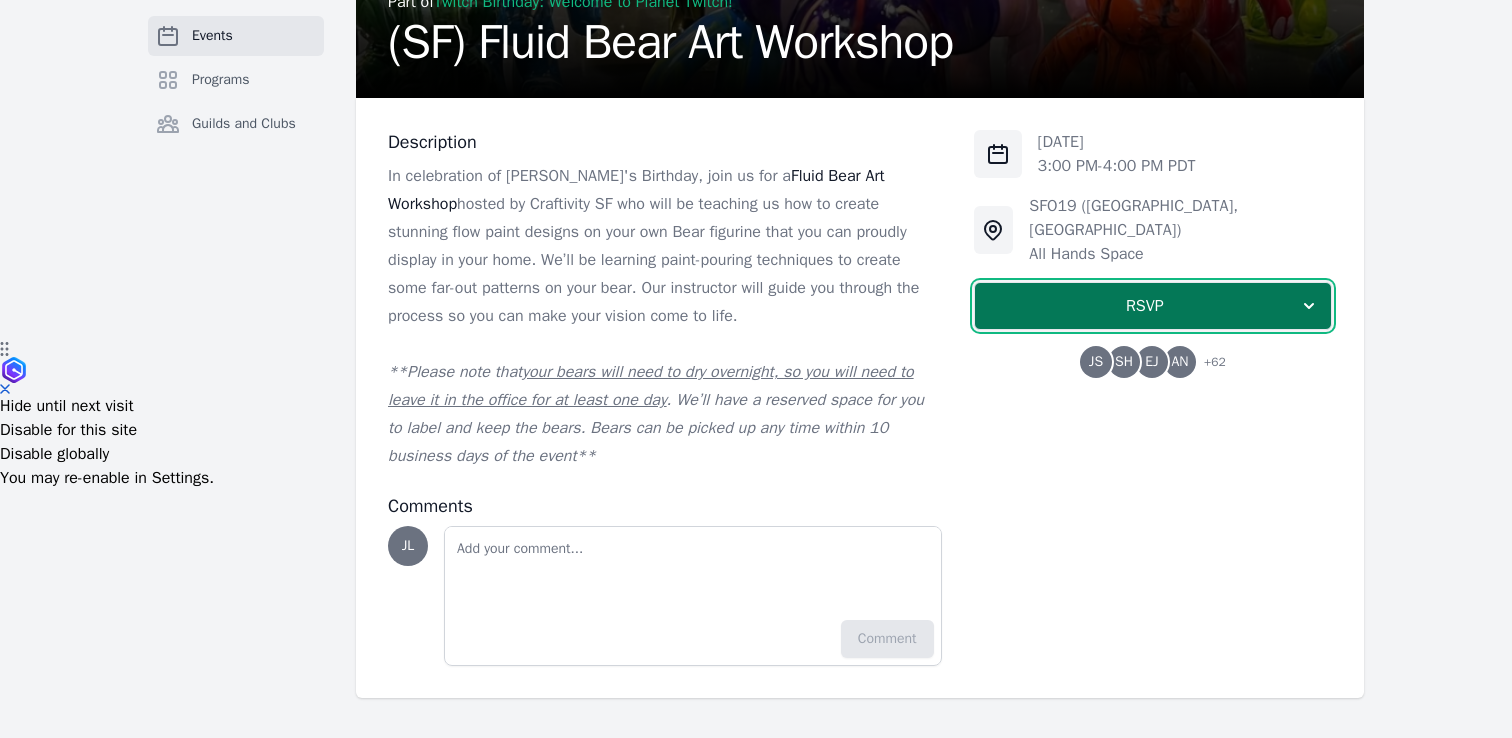 click on "RSVP" at bounding box center (1145, 306) 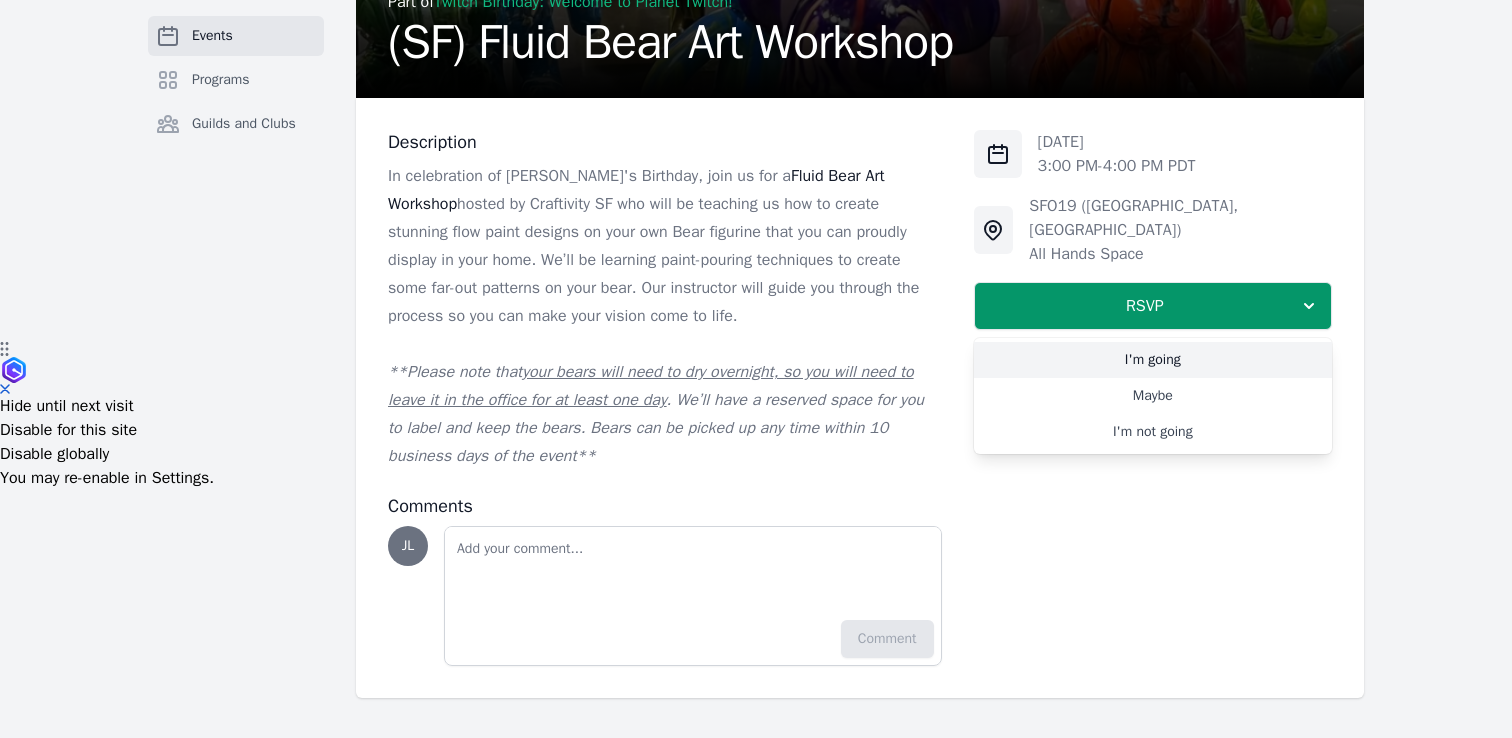 click on "I'm going" at bounding box center (1153, 360) 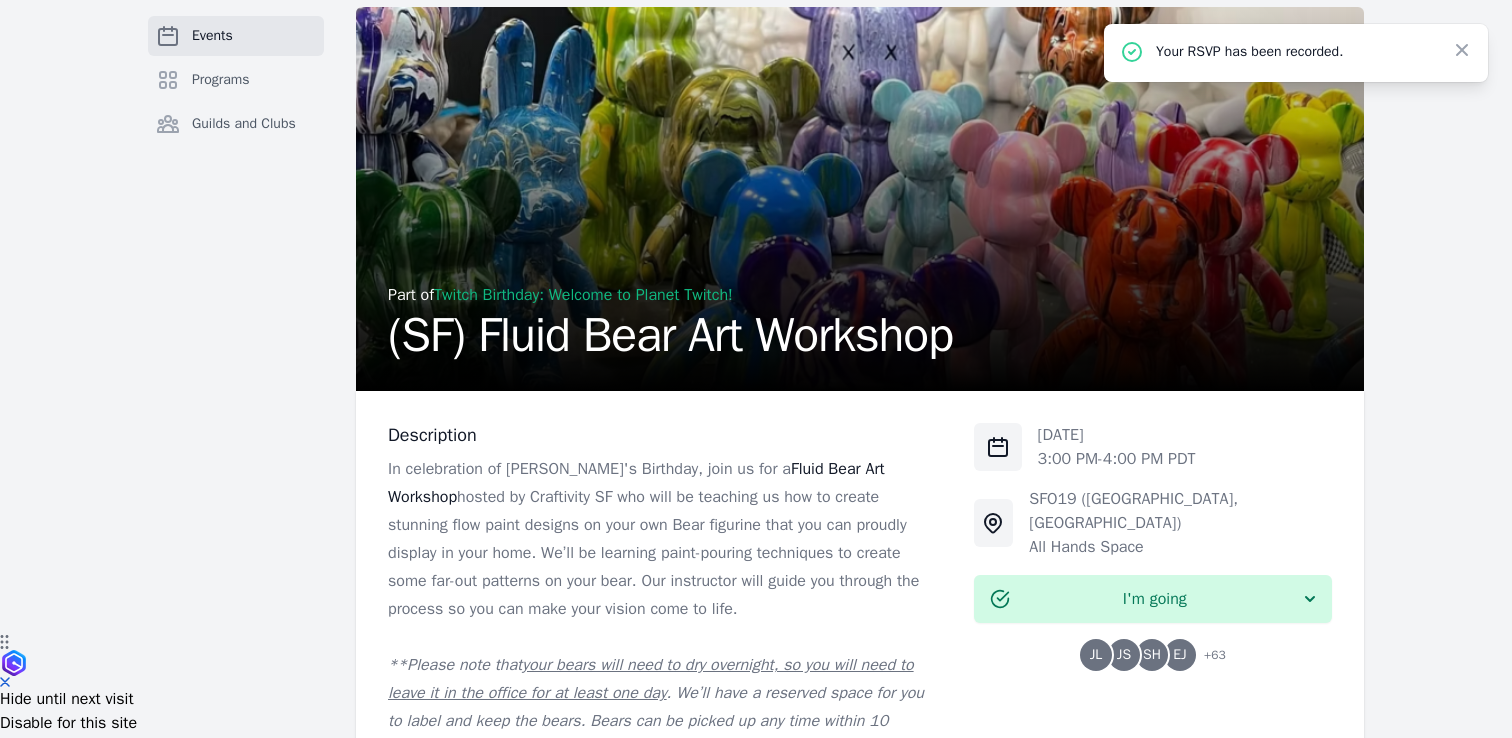 scroll, scrollTop: 0, scrollLeft: 0, axis: both 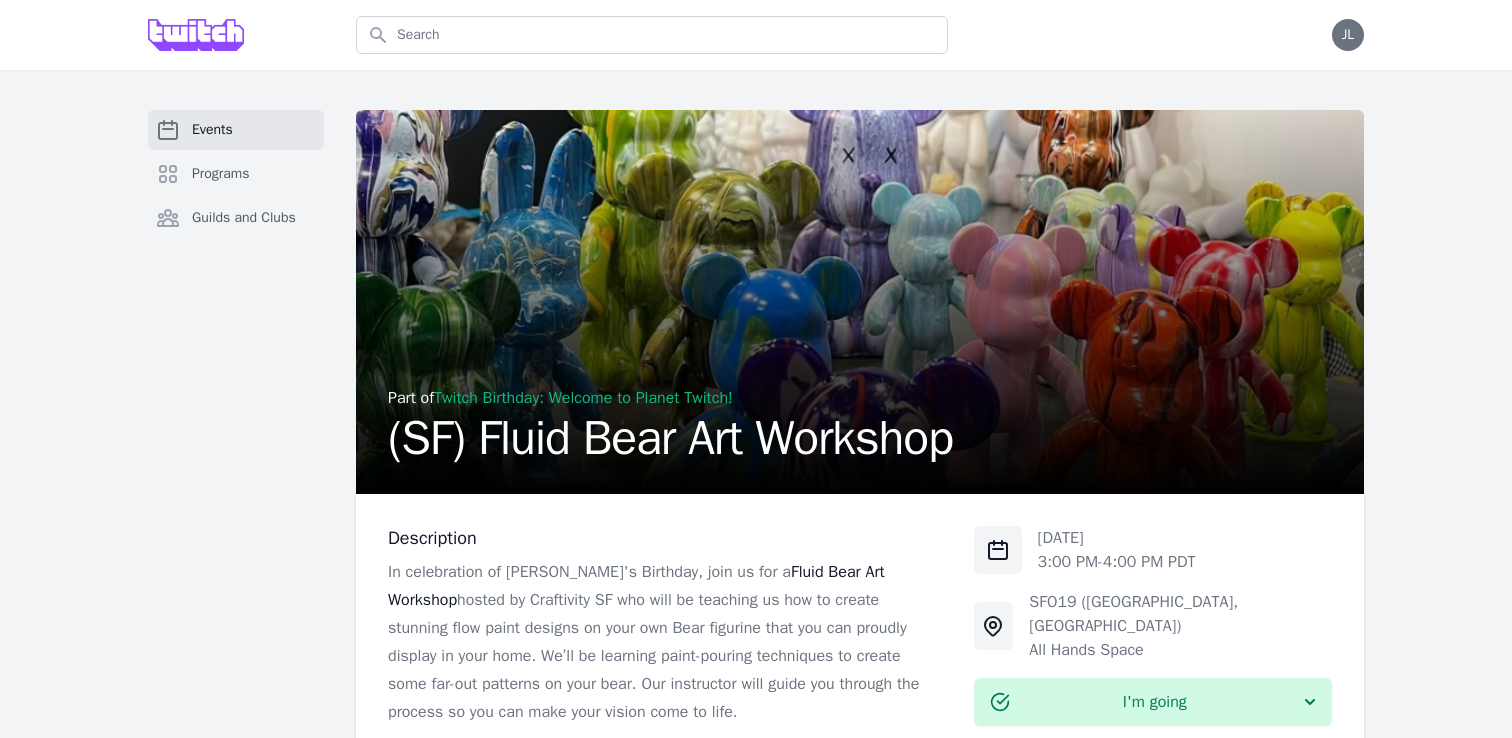 click on "Events" at bounding box center [212, 130] 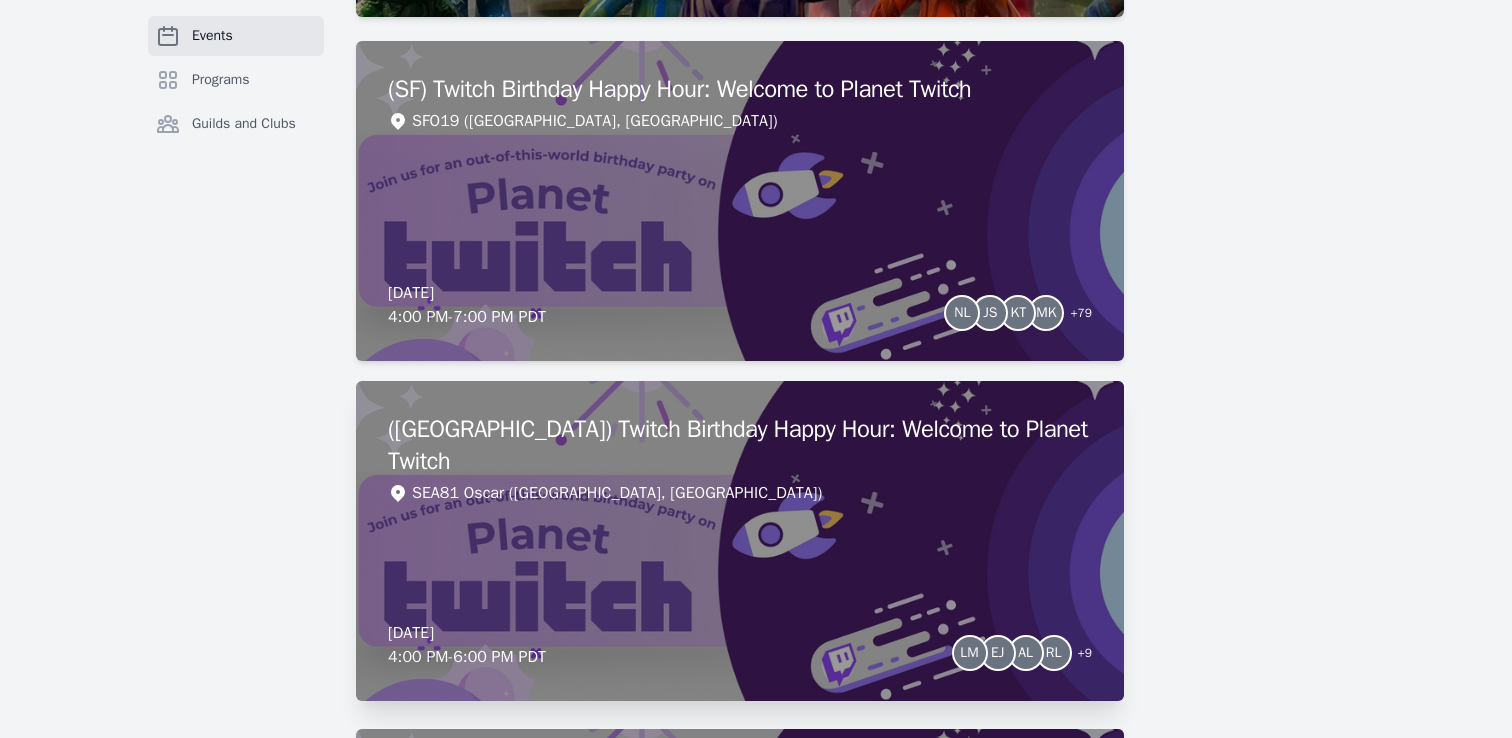 scroll, scrollTop: 5333, scrollLeft: 0, axis: vertical 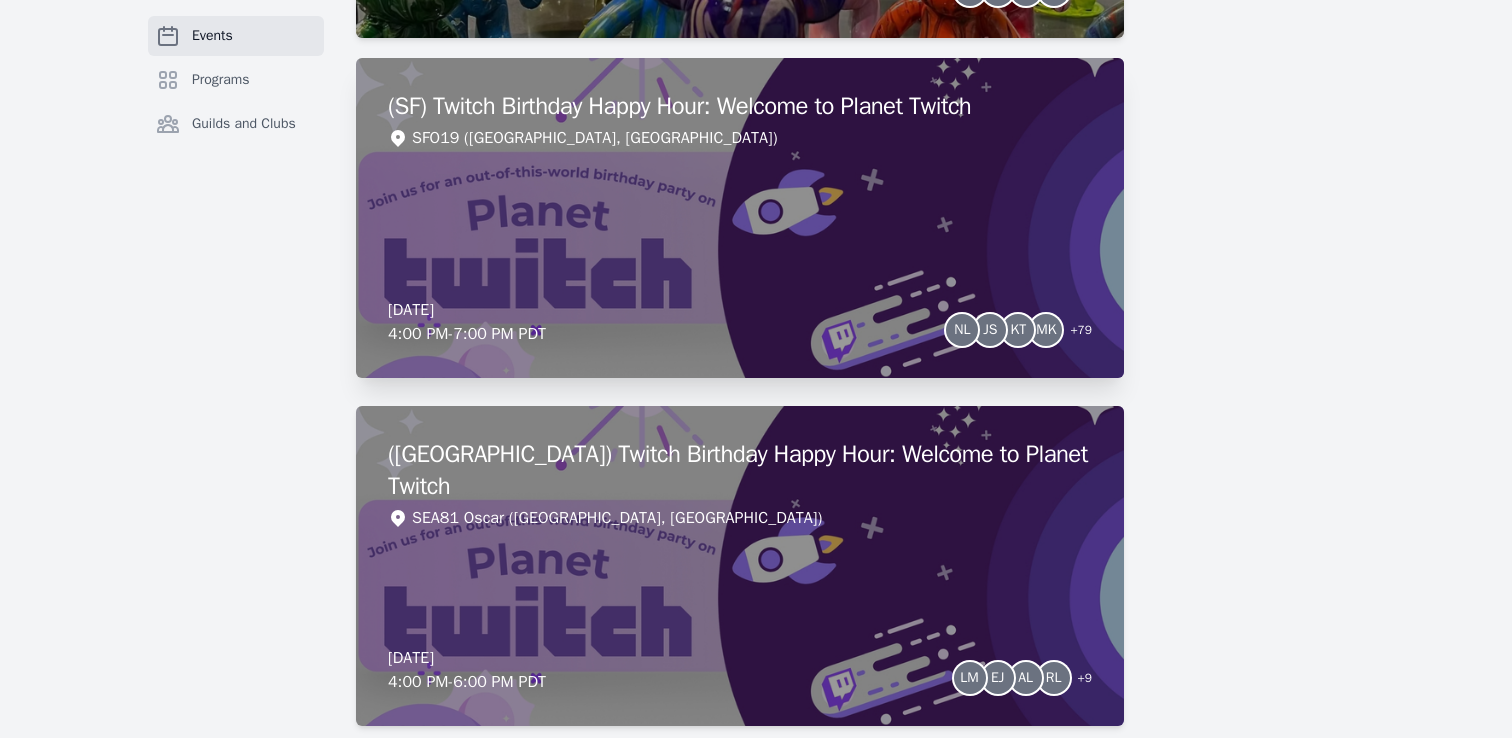 click on "(SF) Twitch Birthday Happy Hour: Welcome to Planet Twitch SFO19 ([GEOGRAPHIC_DATA], [GEOGRAPHIC_DATA]) [DATE] 4:00 PM  -  7:00 PM   PDT NL JS KT MK + 79" at bounding box center [740, 218] 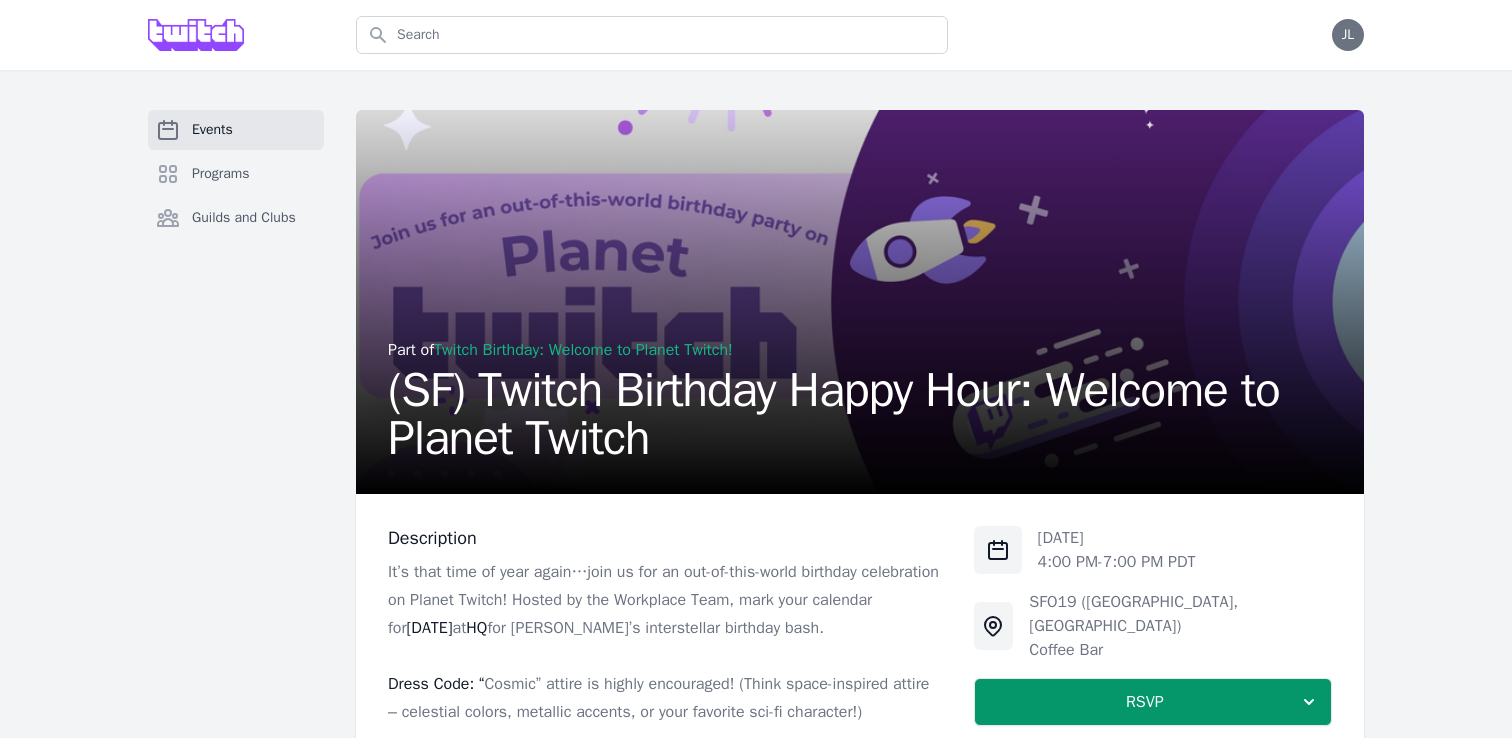 scroll, scrollTop: 61, scrollLeft: 0, axis: vertical 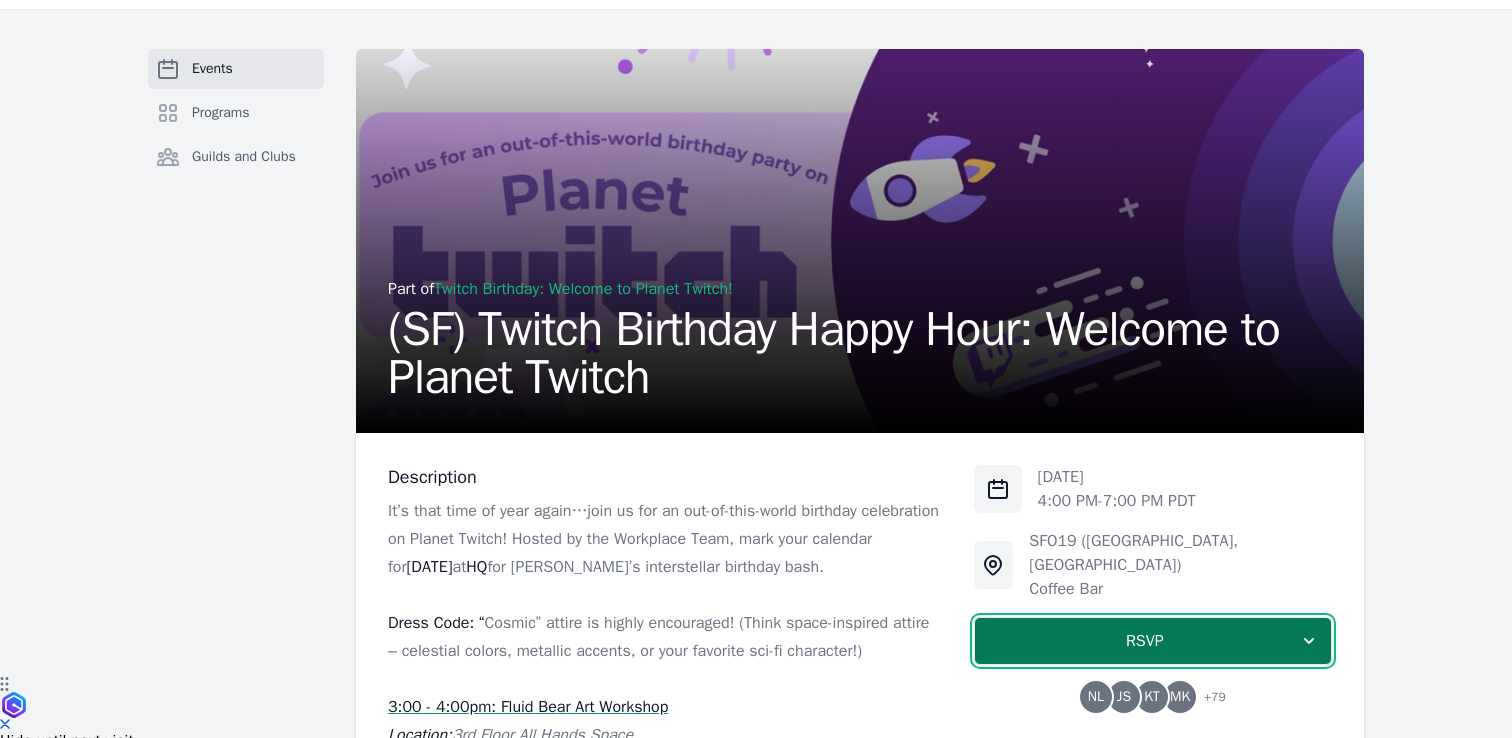 click on "RSVP" at bounding box center [1145, 641] 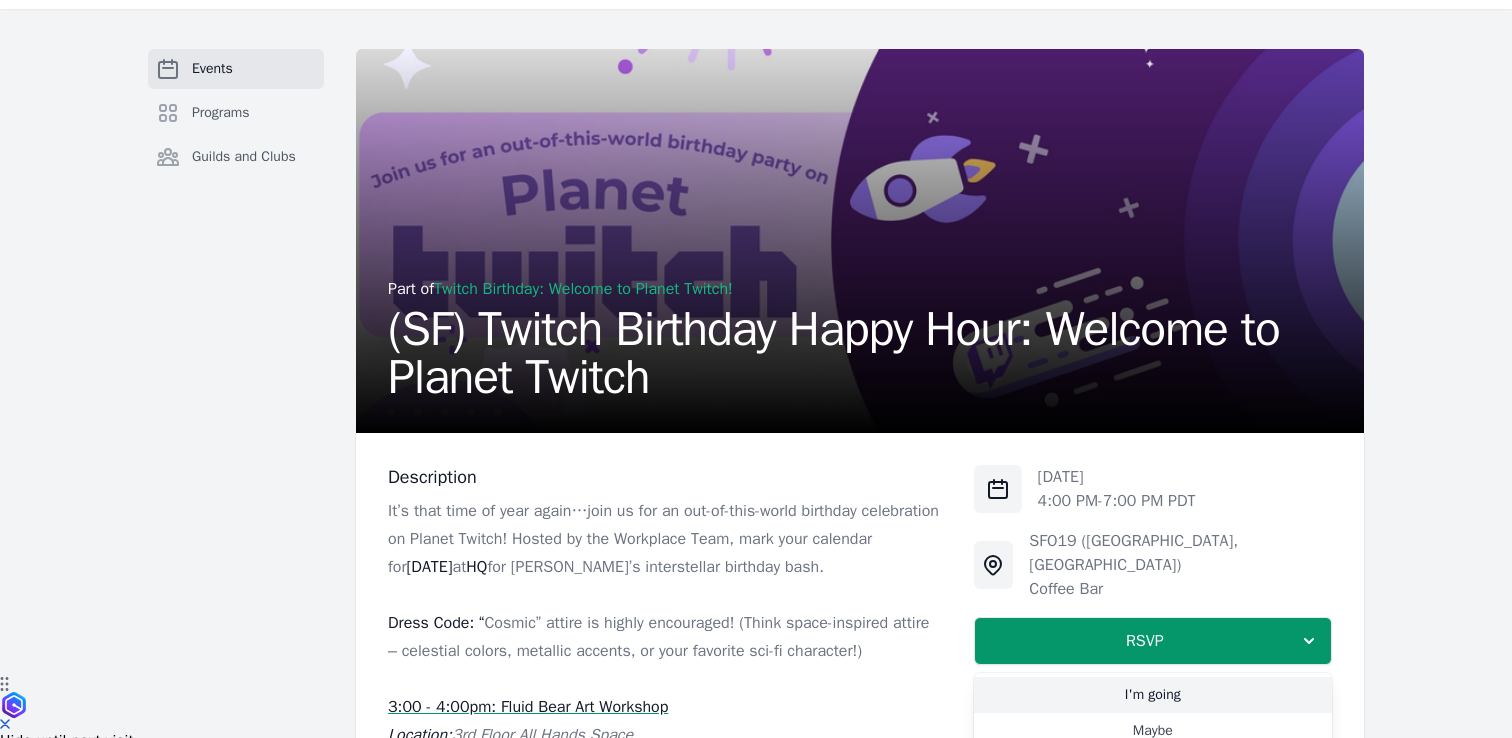 click on "I'm going" at bounding box center (1153, 695) 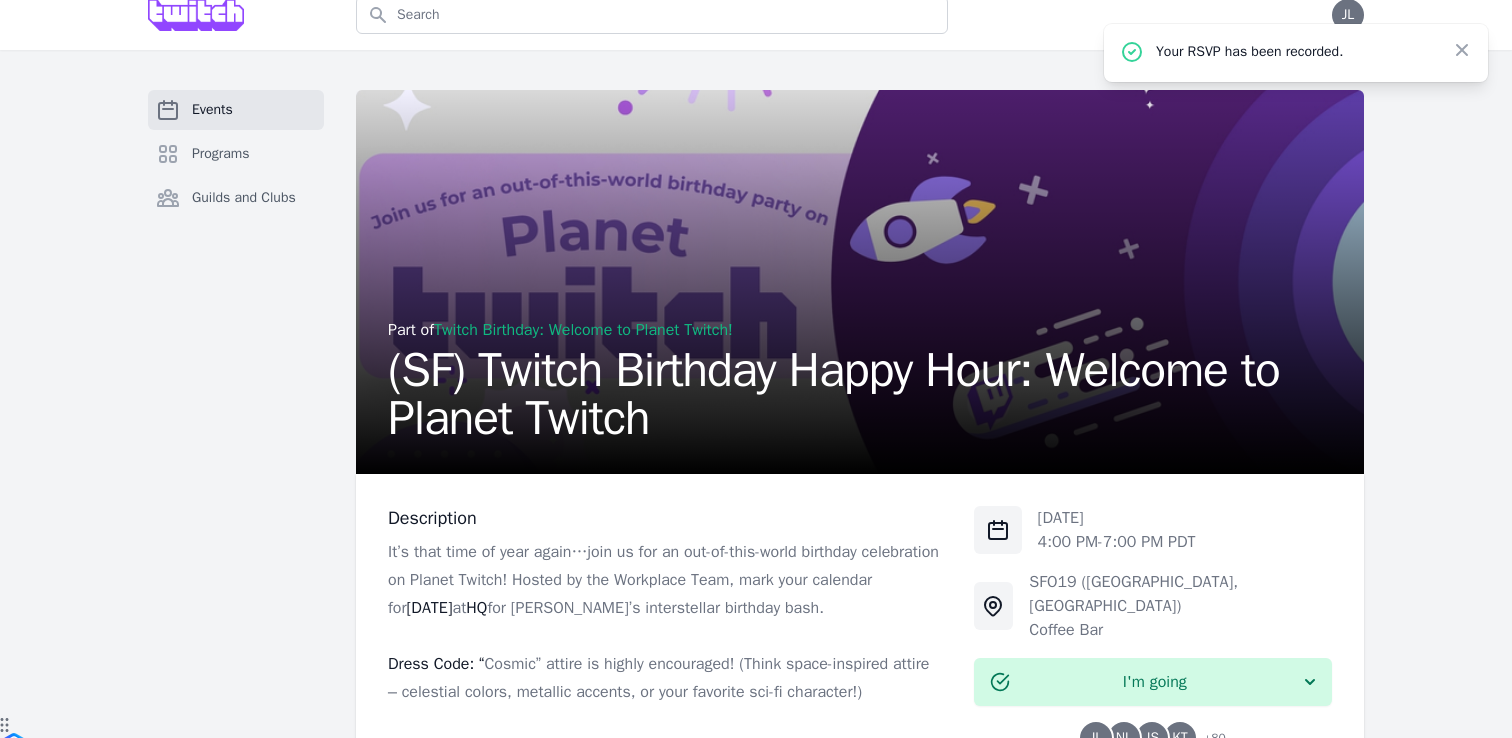 scroll, scrollTop: 0, scrollLeft: 0, axis: both 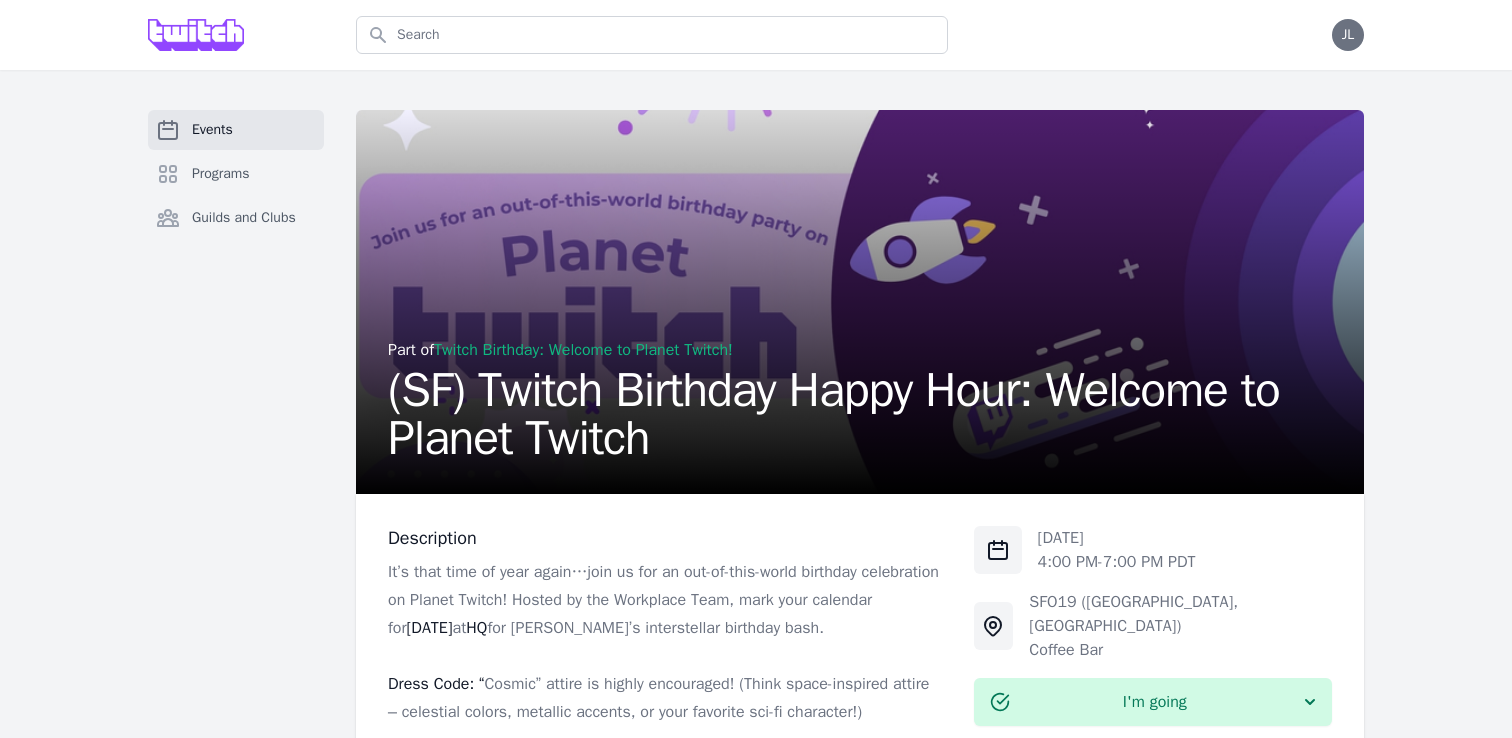 click on "Events" at bounding box center [236, 130] 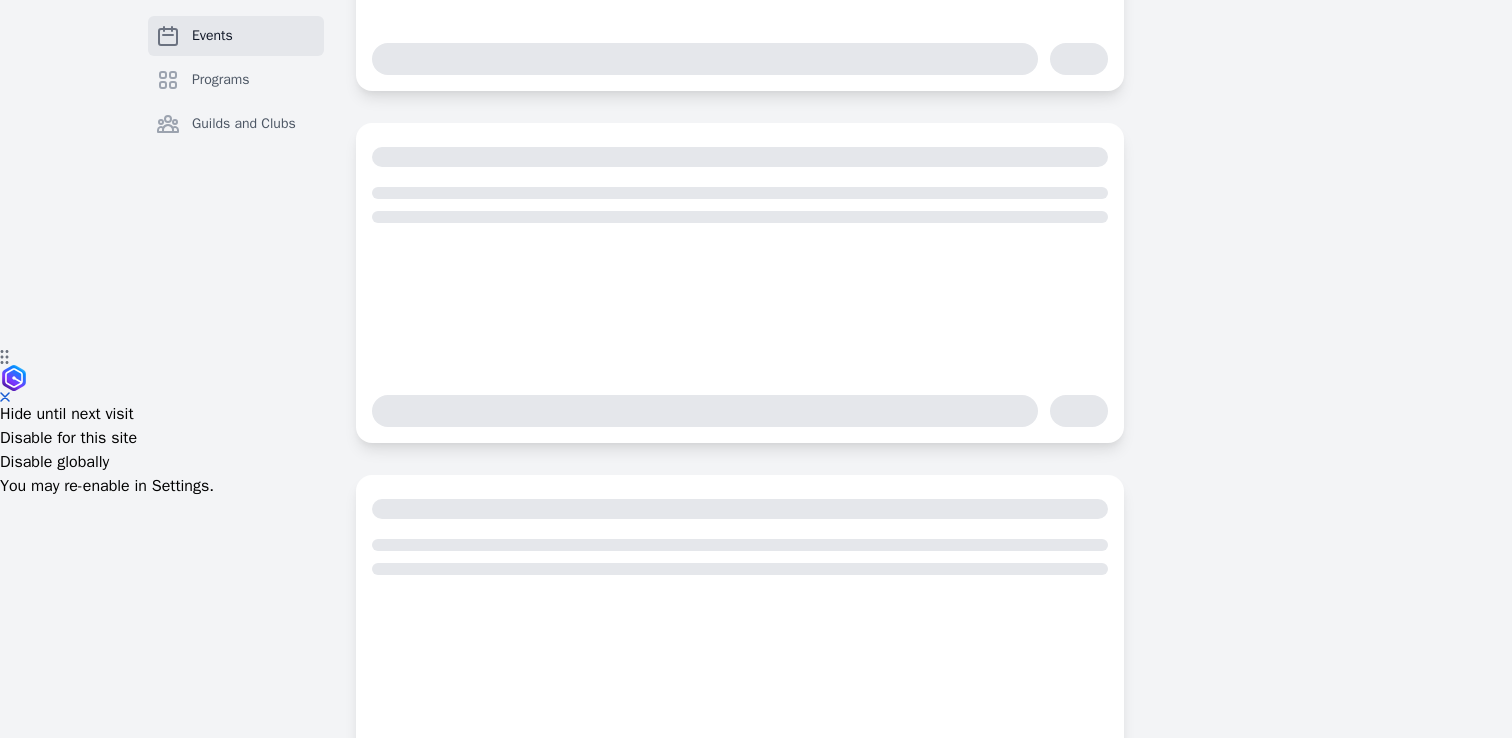 scroll, scrollTop: 449, scrollLeft: 0, axis: vertical 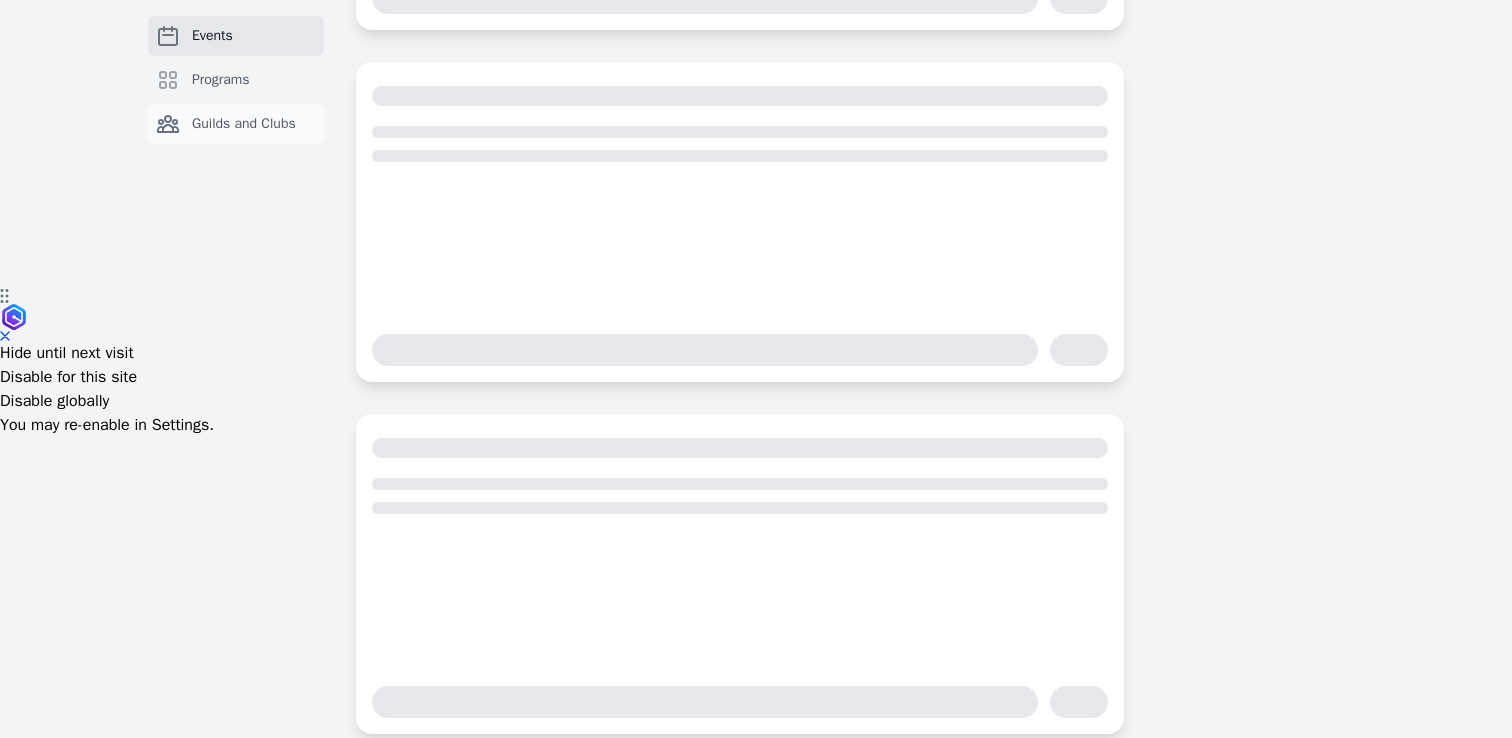 click on "Guilds and Clubs" at bounding box center (244, 124) 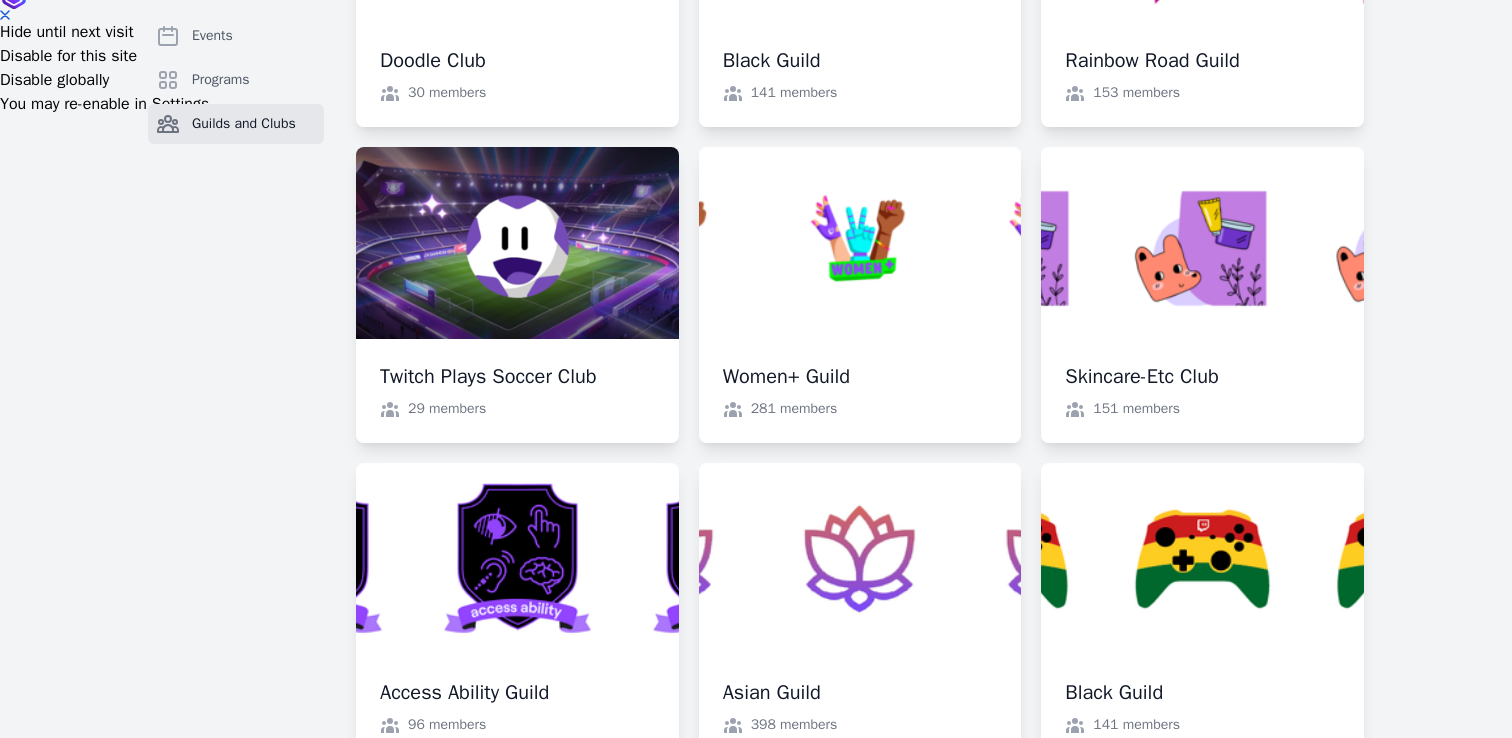 scroll, scrollTop: 808, scrollLeft: 0, axis: vertical 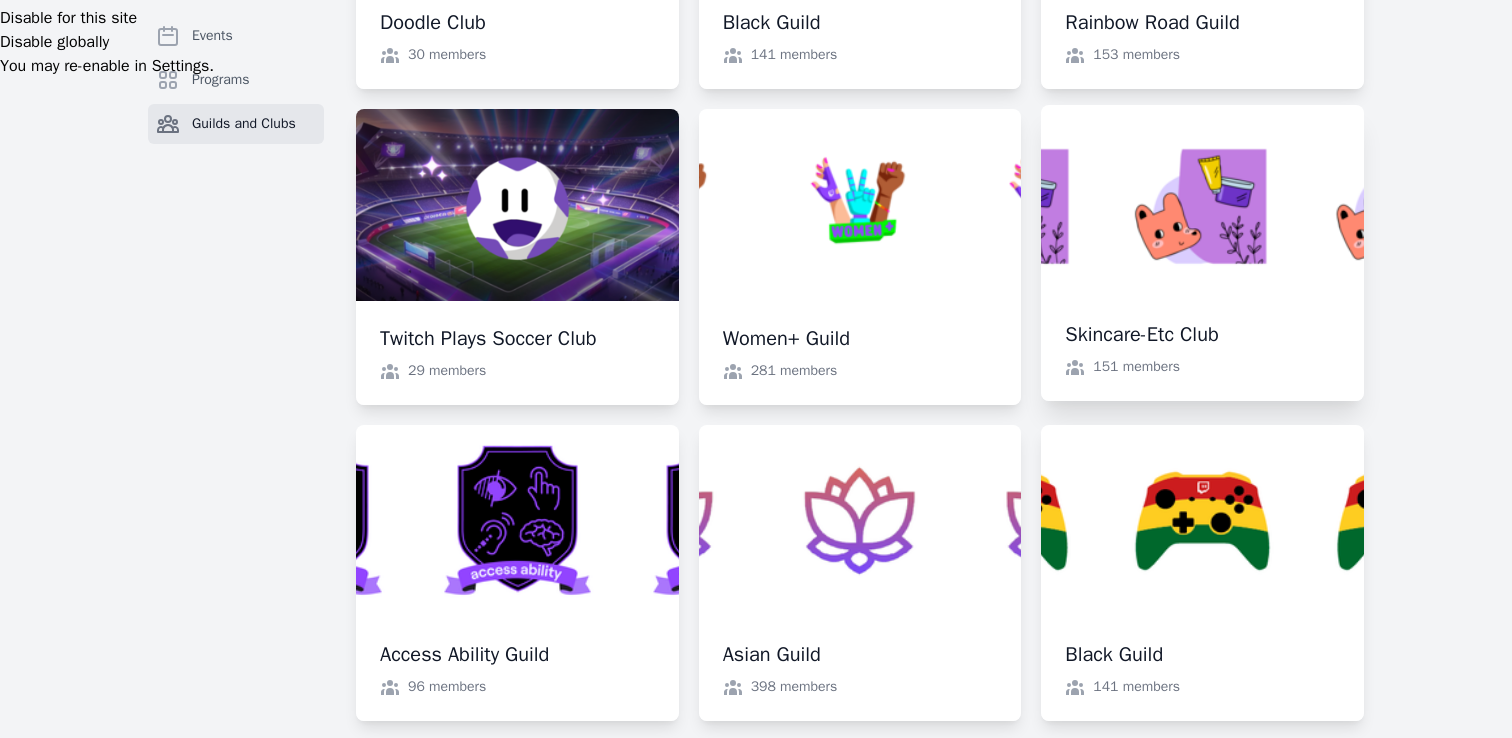 click at bounding box center [1202, 253] 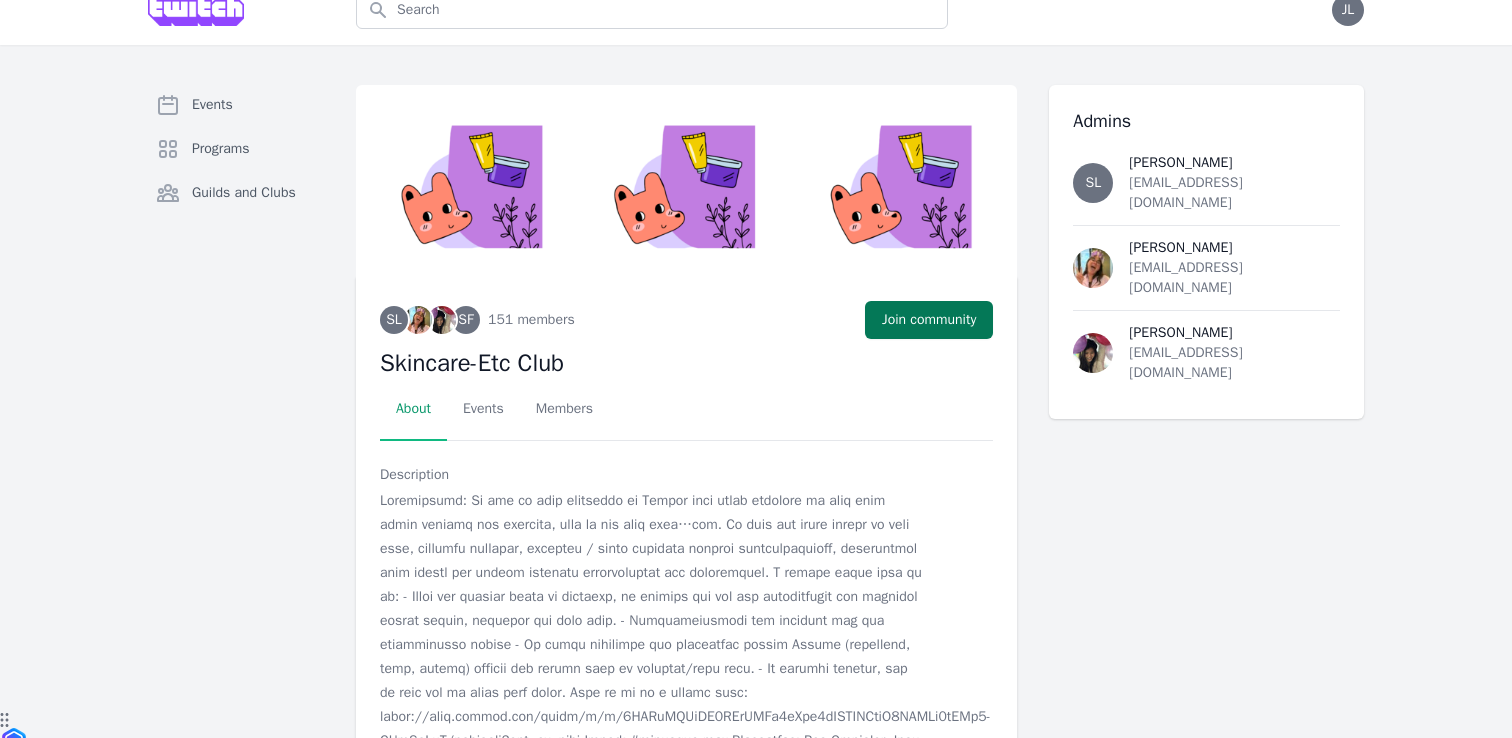 scroll, scrollTop: 200, scrollLeft: 0, axis: vertical 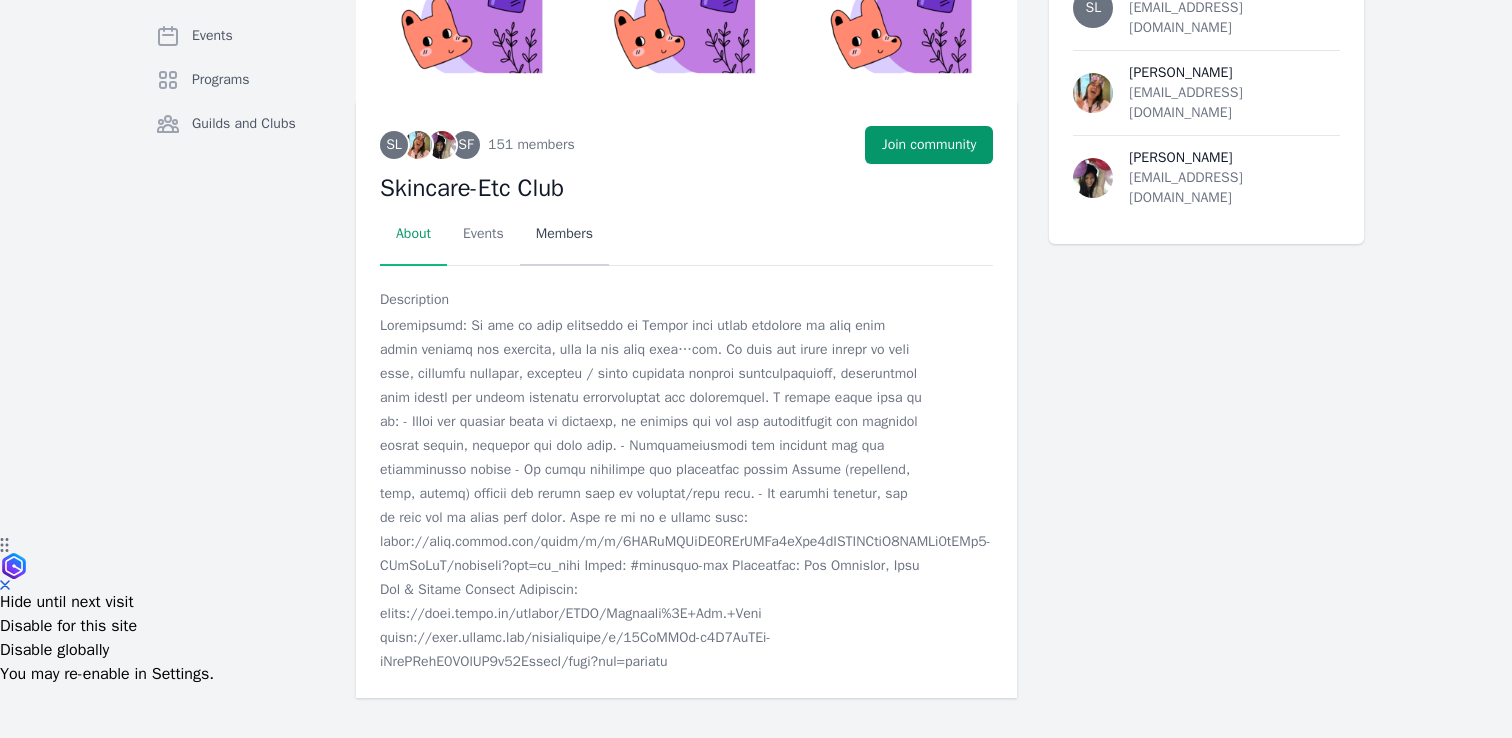 click on "Members" at bounding box center [564, 235] 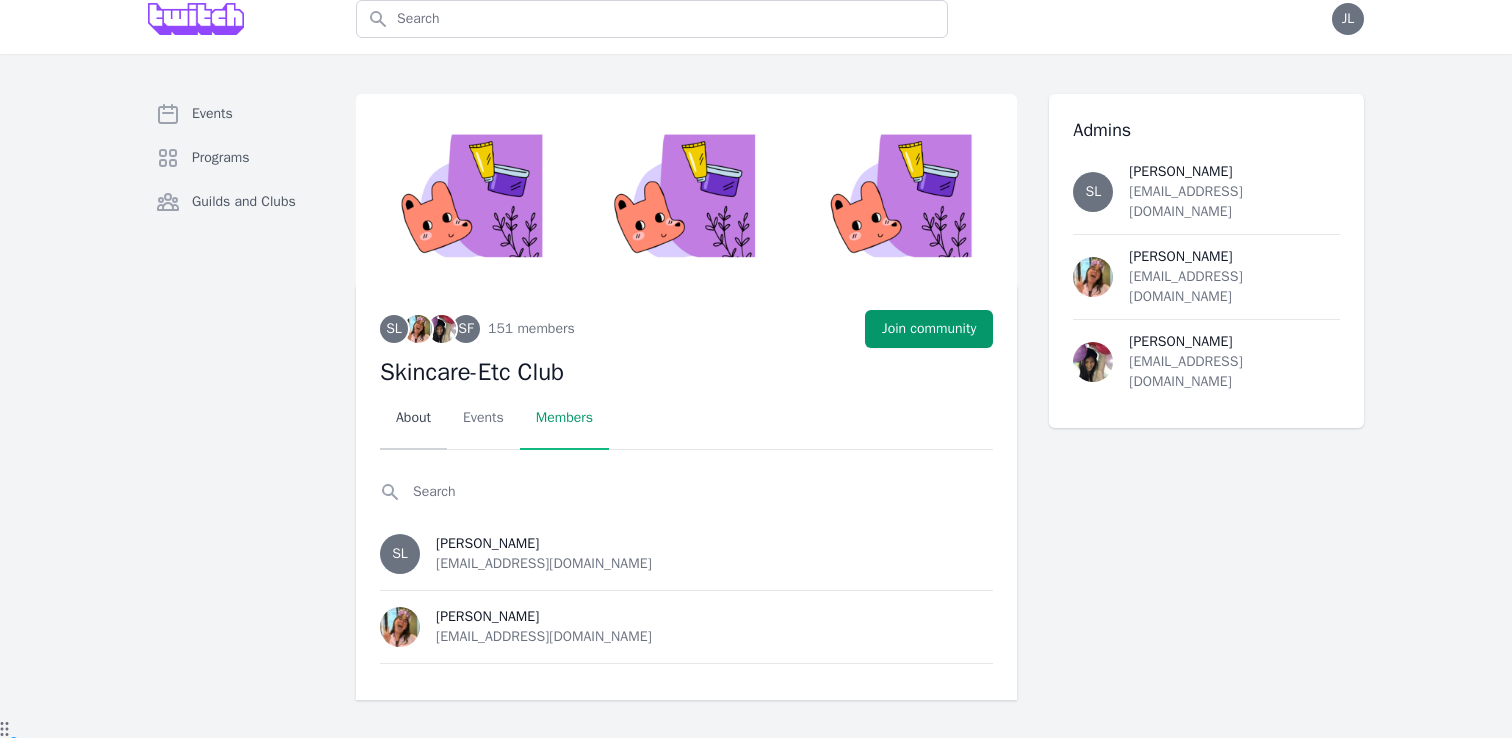 click on "About" at bounding box center (413, 419) 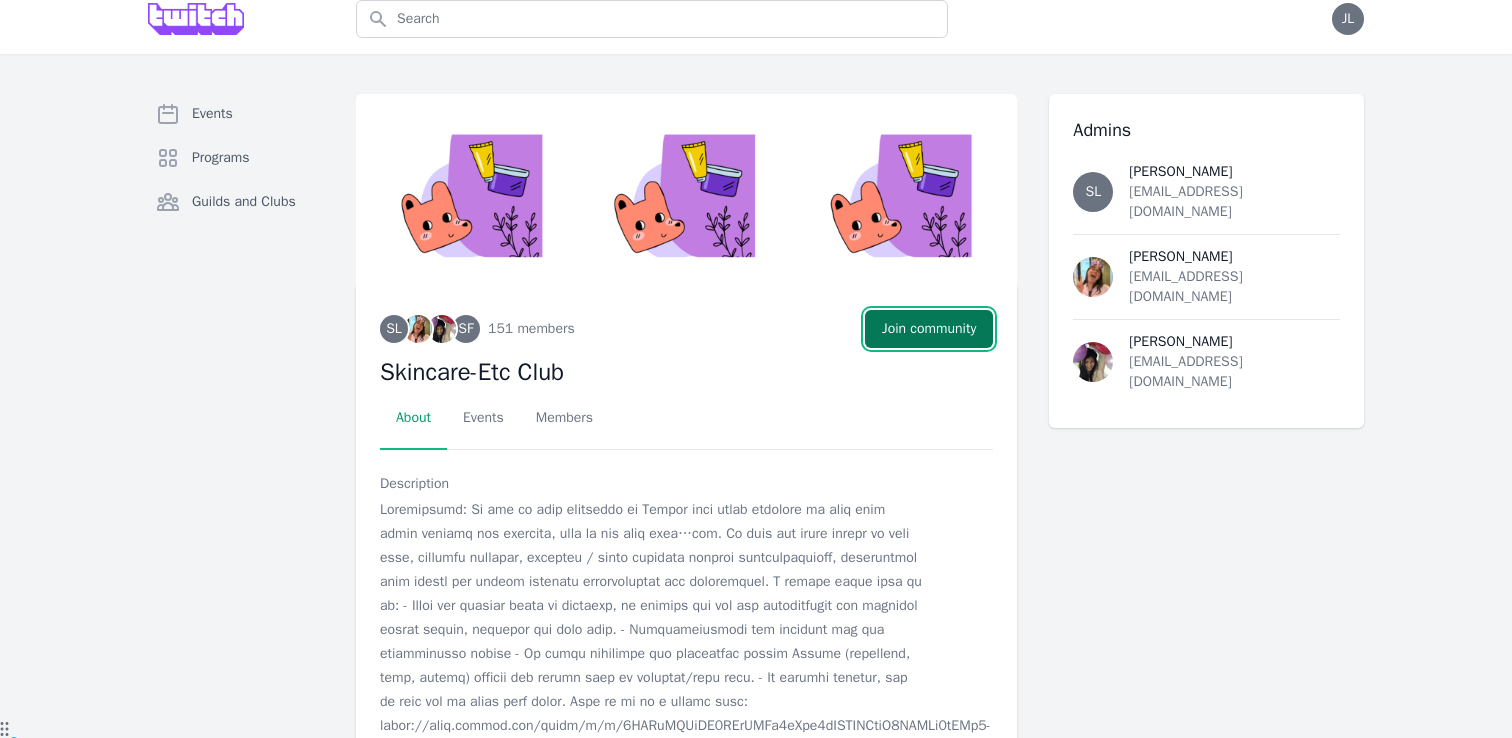 click on "Join community" at bounding box center (929, 329) 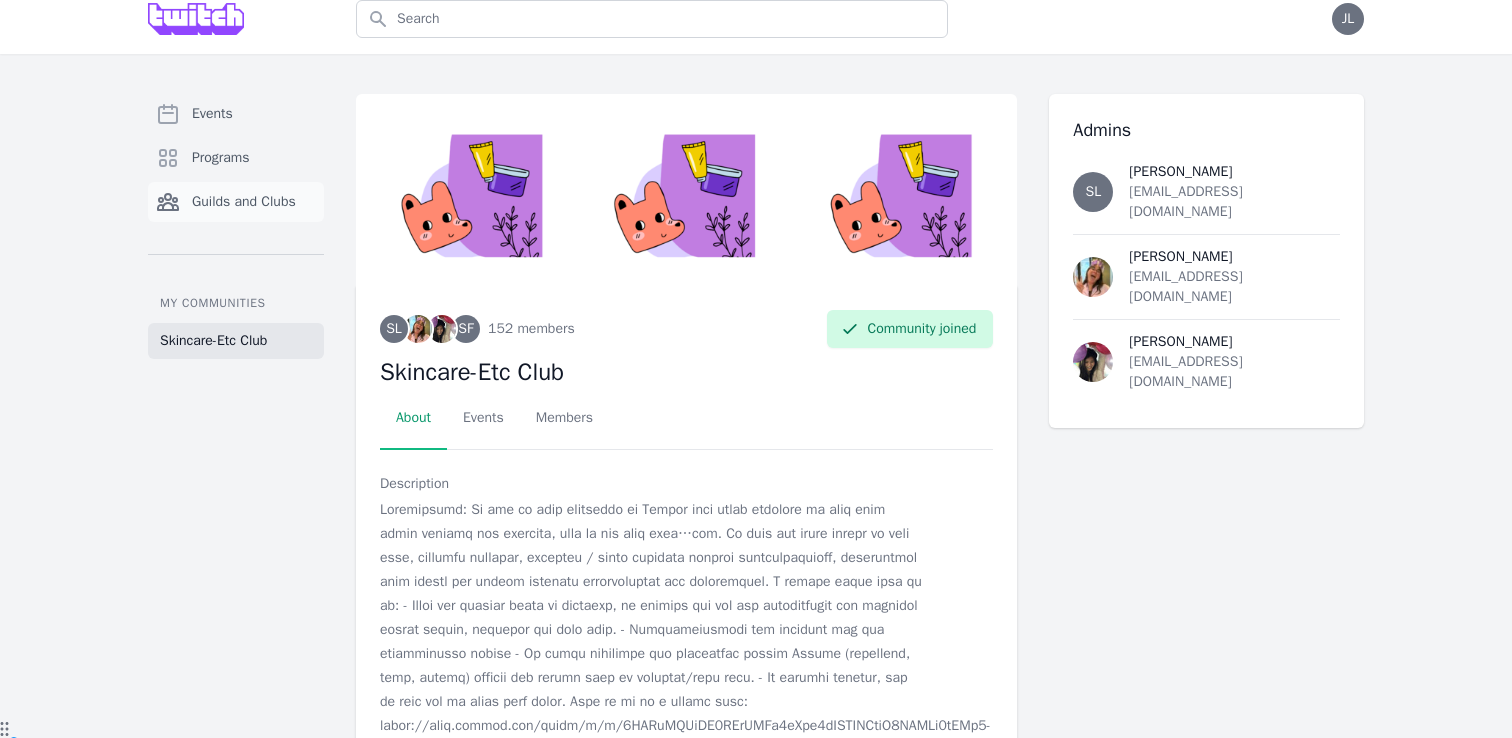click on "Guilds and Clubs" at bounding box center [244, 202] 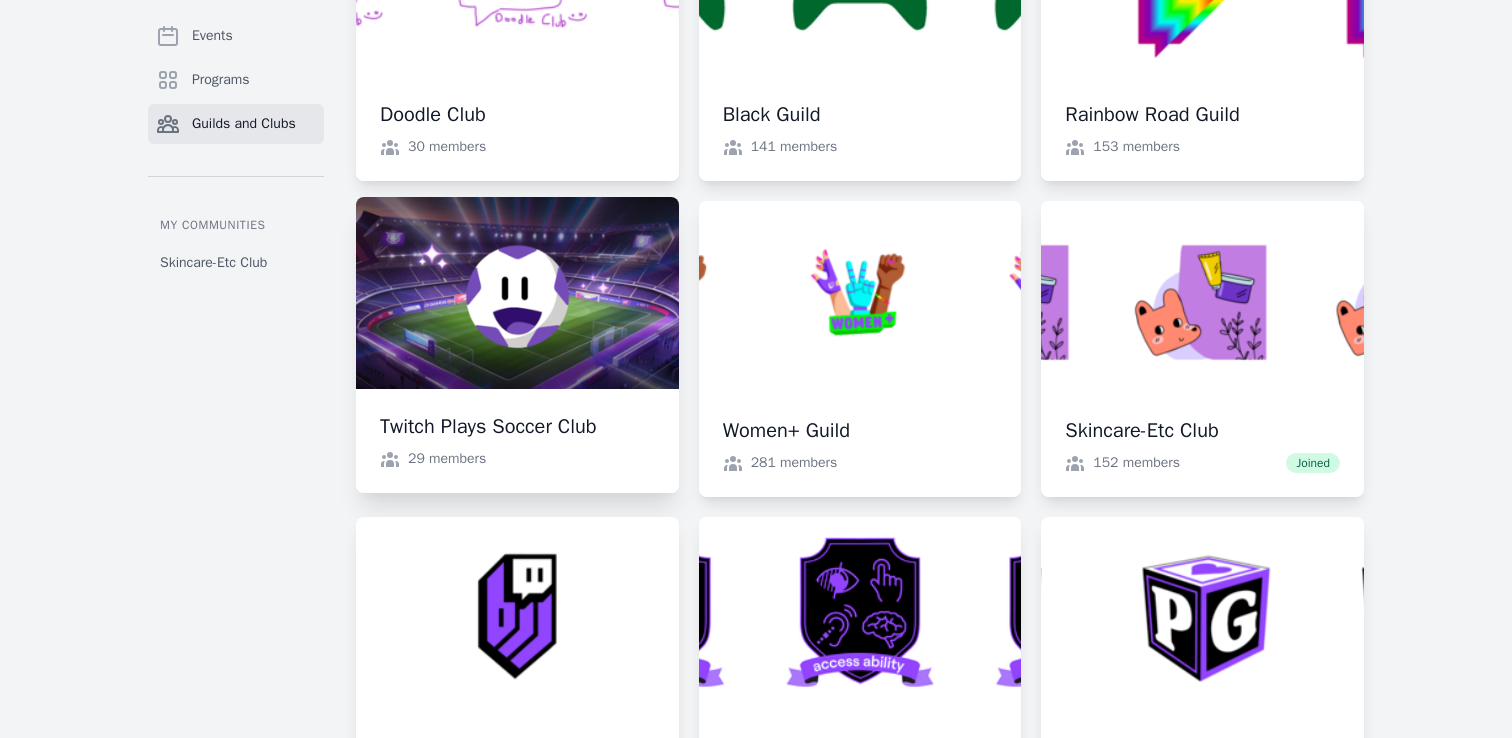 scroll, scrollTop: 2103, scrollLeft: 0, axis: vertical 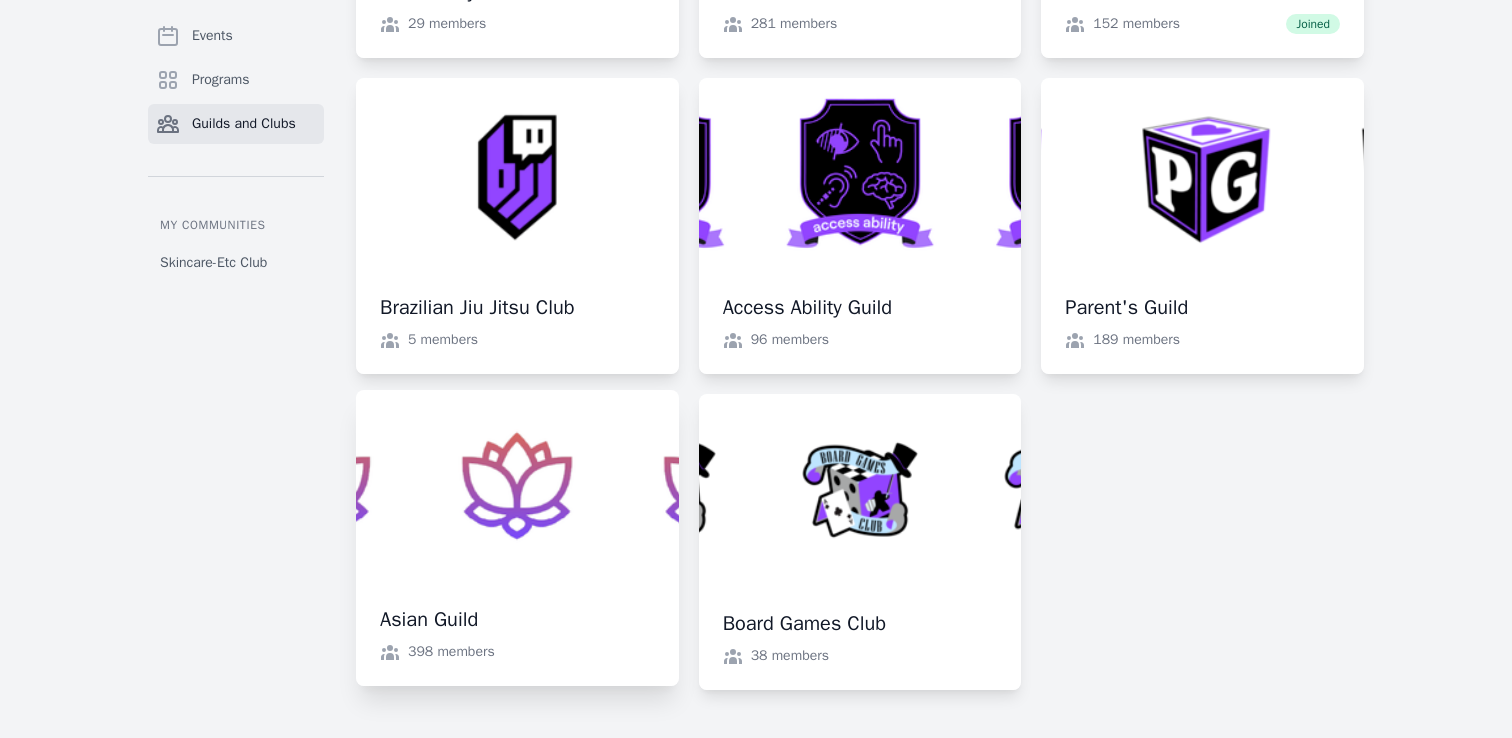 click at bounding box center (517, 538) 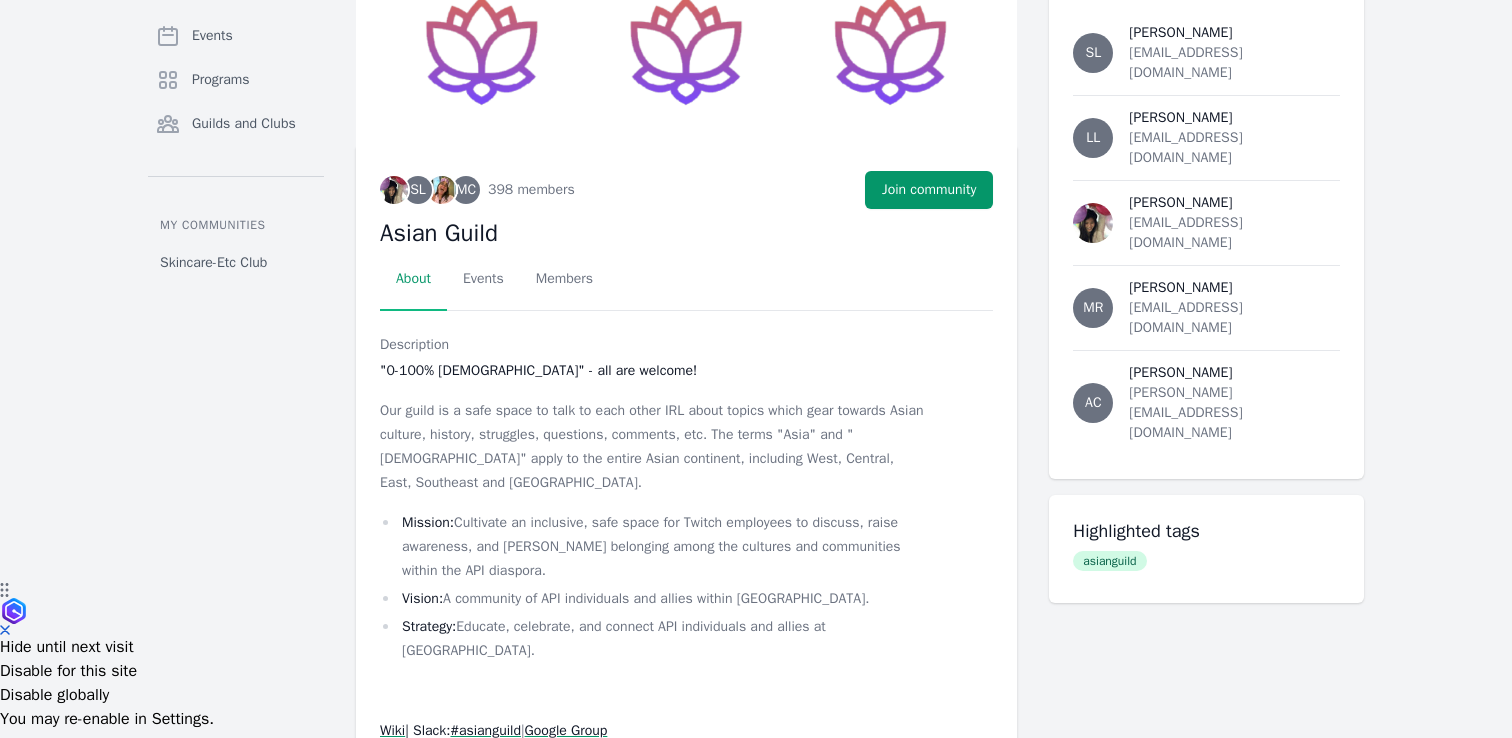 scroll, scrollTop: 44, scrollLeft: 0, axis: vertical 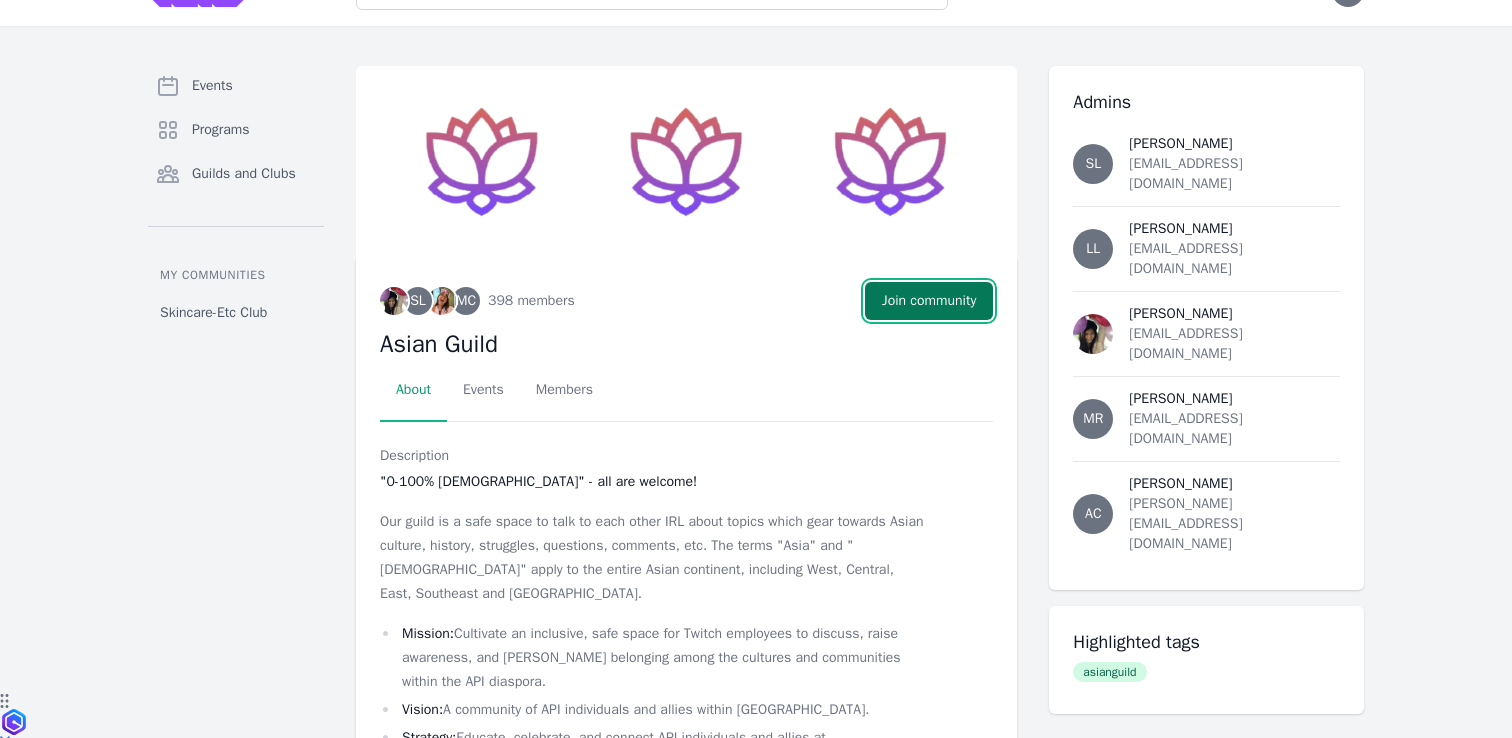 click on "Join community" at bounding box center (929, 301) 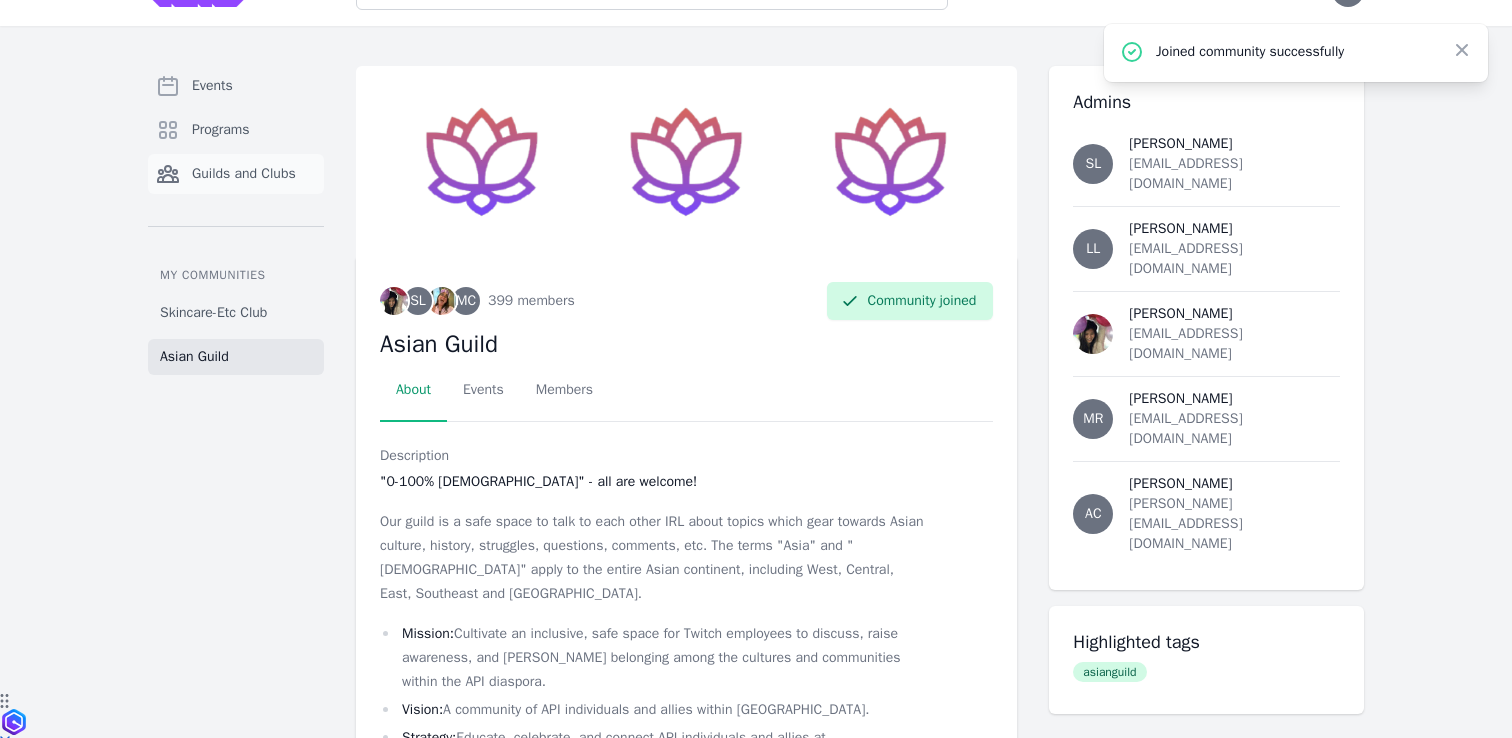 click on "Guilds and Clubs" at bounding box center [244, 174] 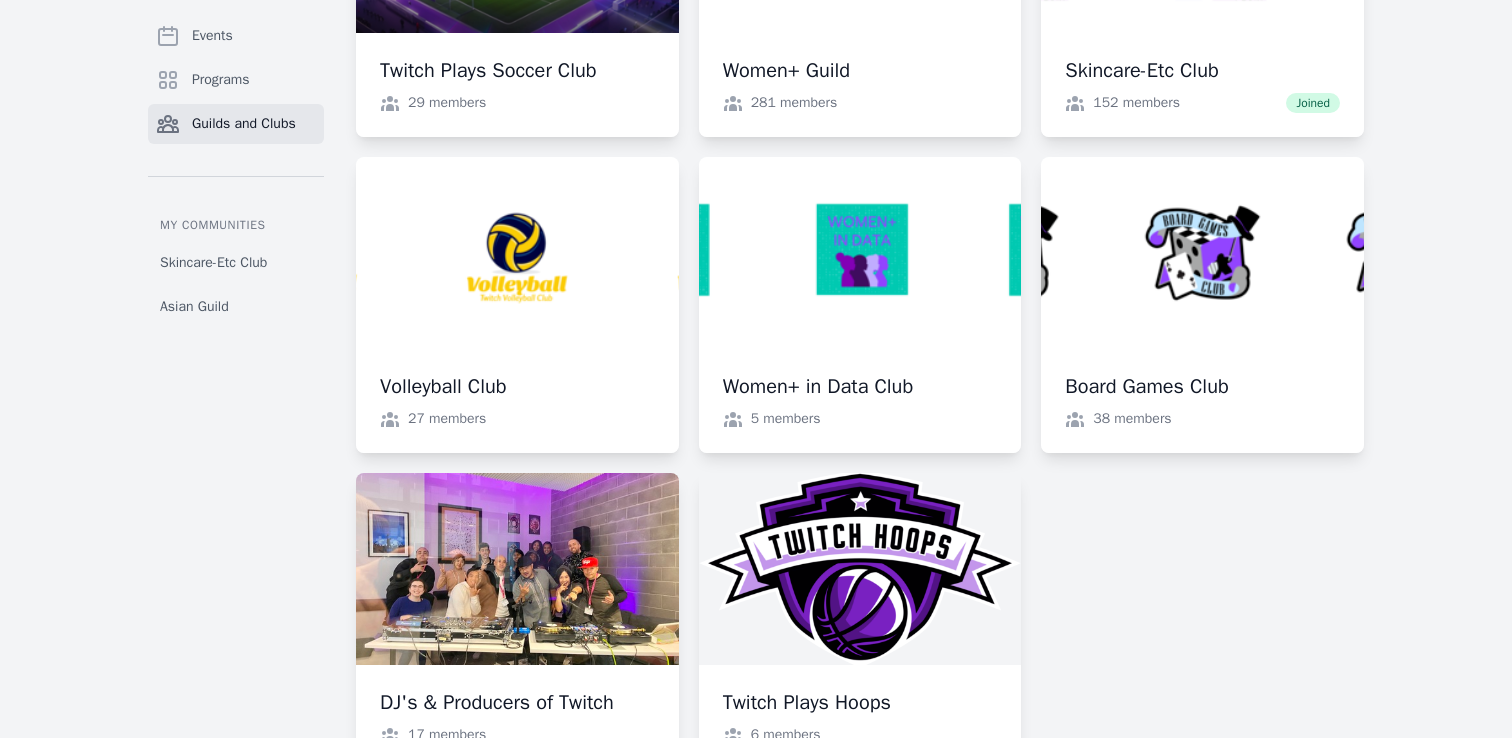 scroll, scrollTop: 2030, scrollLeft: 0, axis: vertical 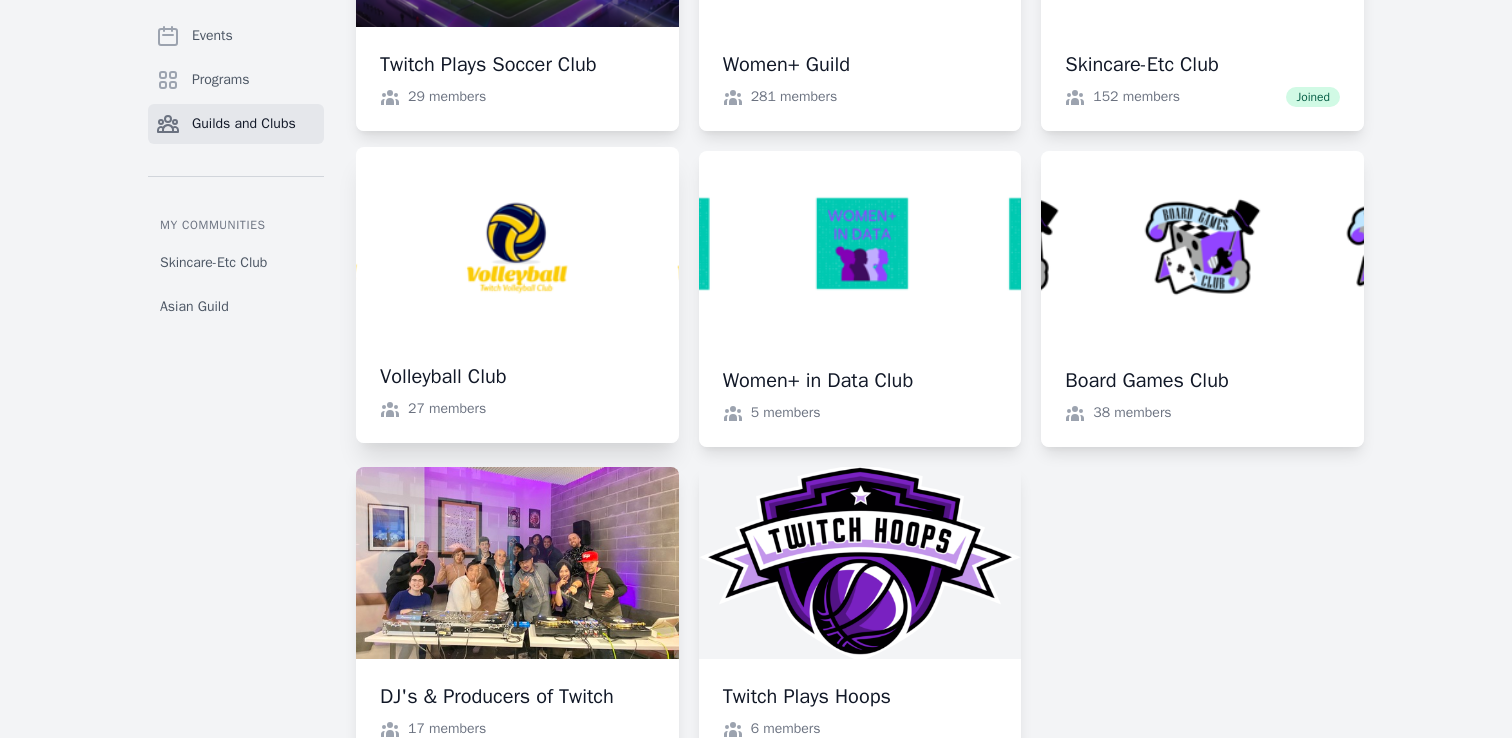 click at bounding box center [517, 295] 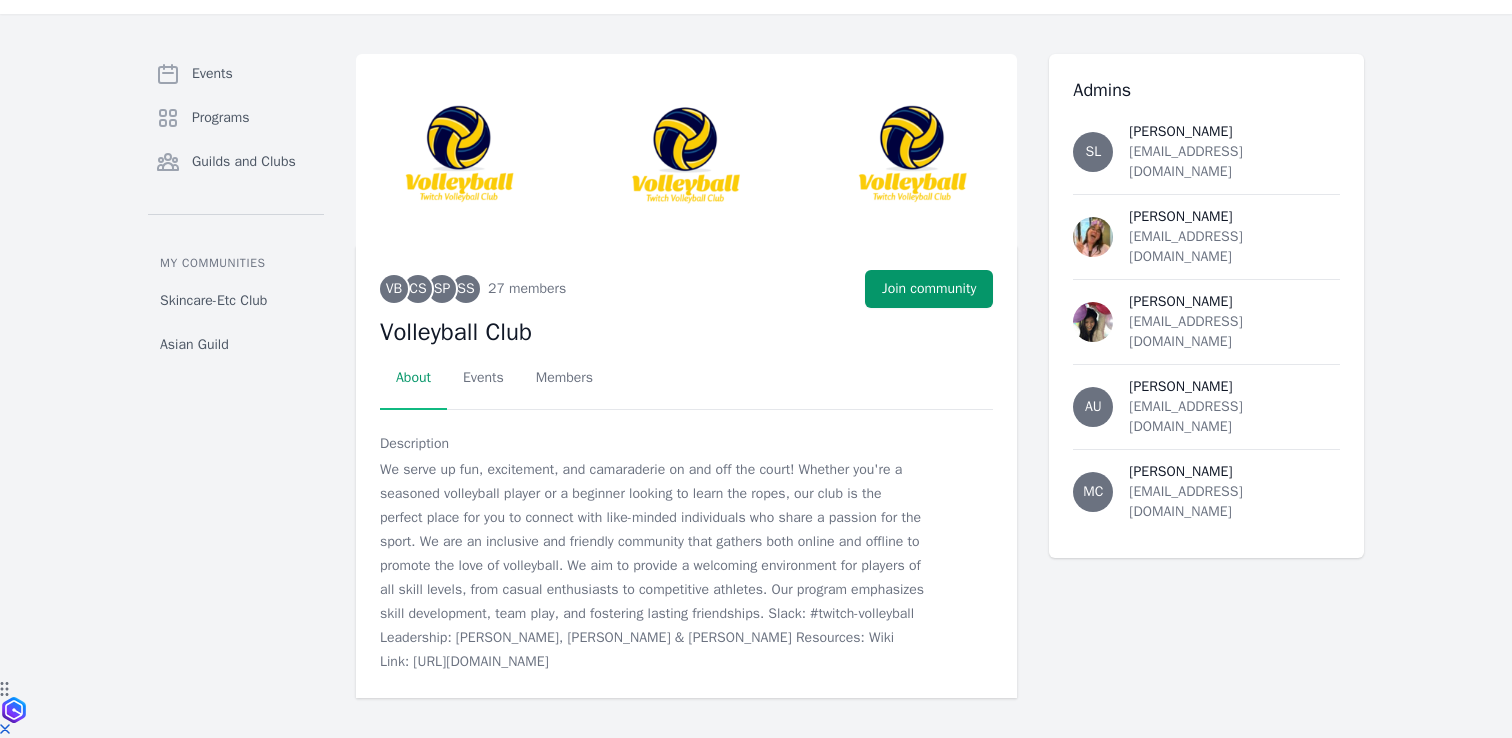 scroll, scrollTop: 0, scrollLeft: 0, axis: both 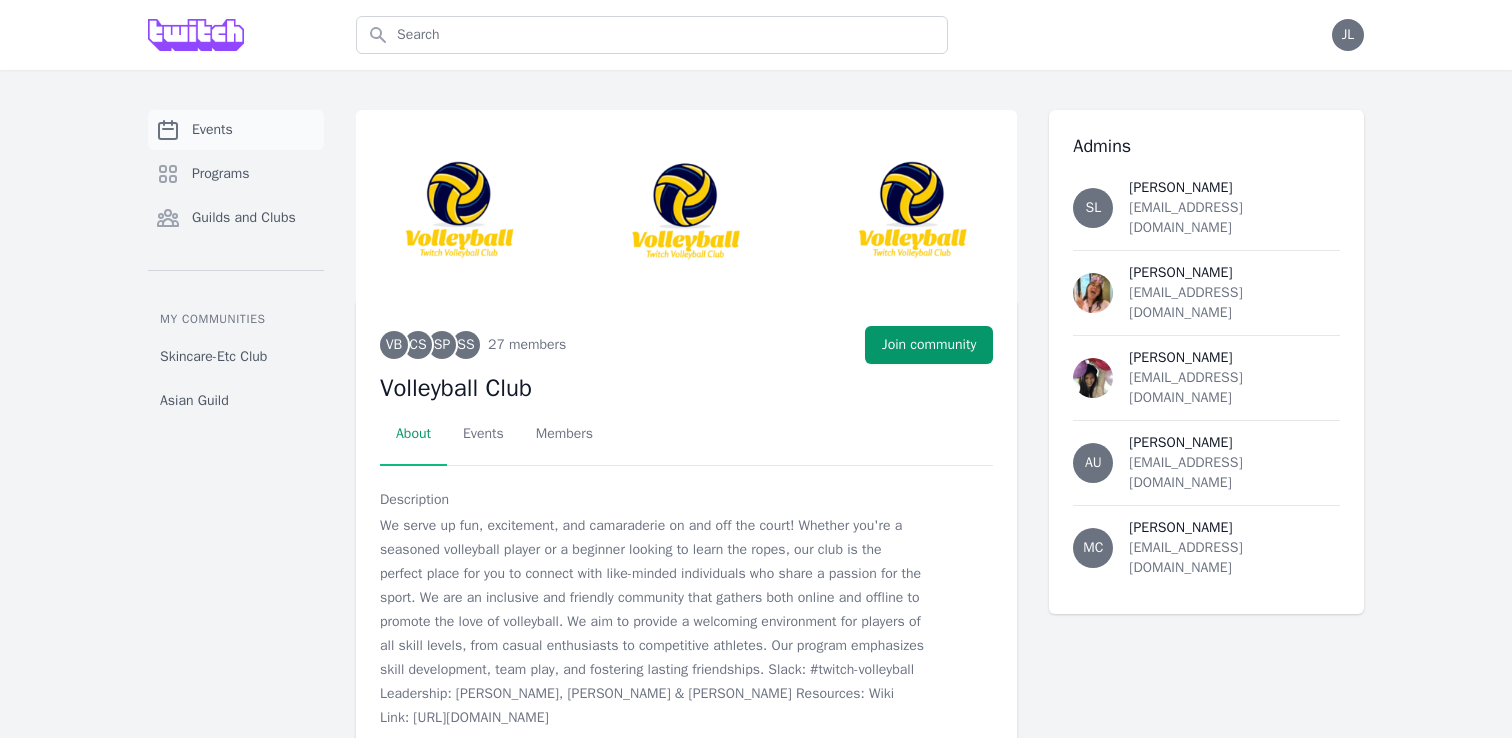 click on "Events" at bounding box center [212, 130] 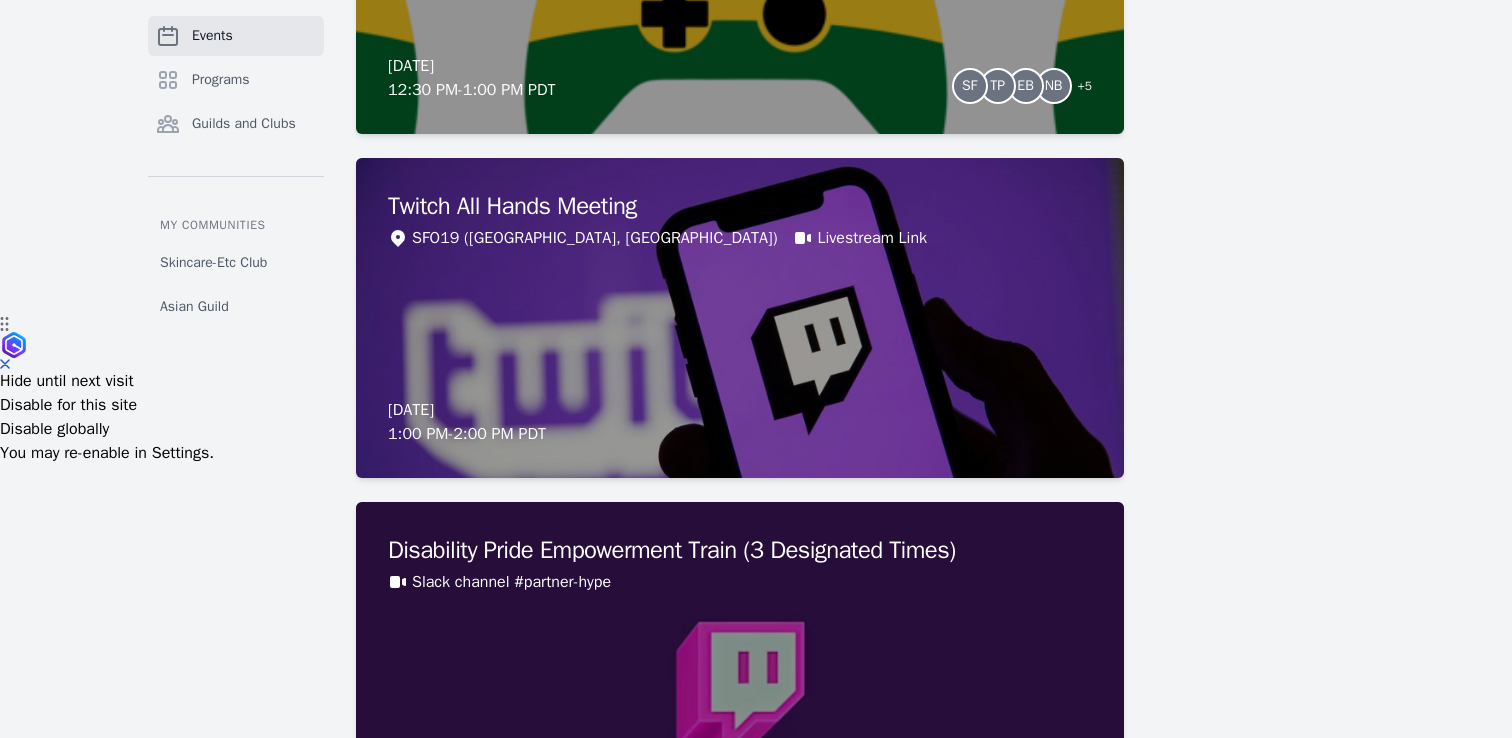 scroll, scrollTop: 0, scrollLeft: 0, axis: both 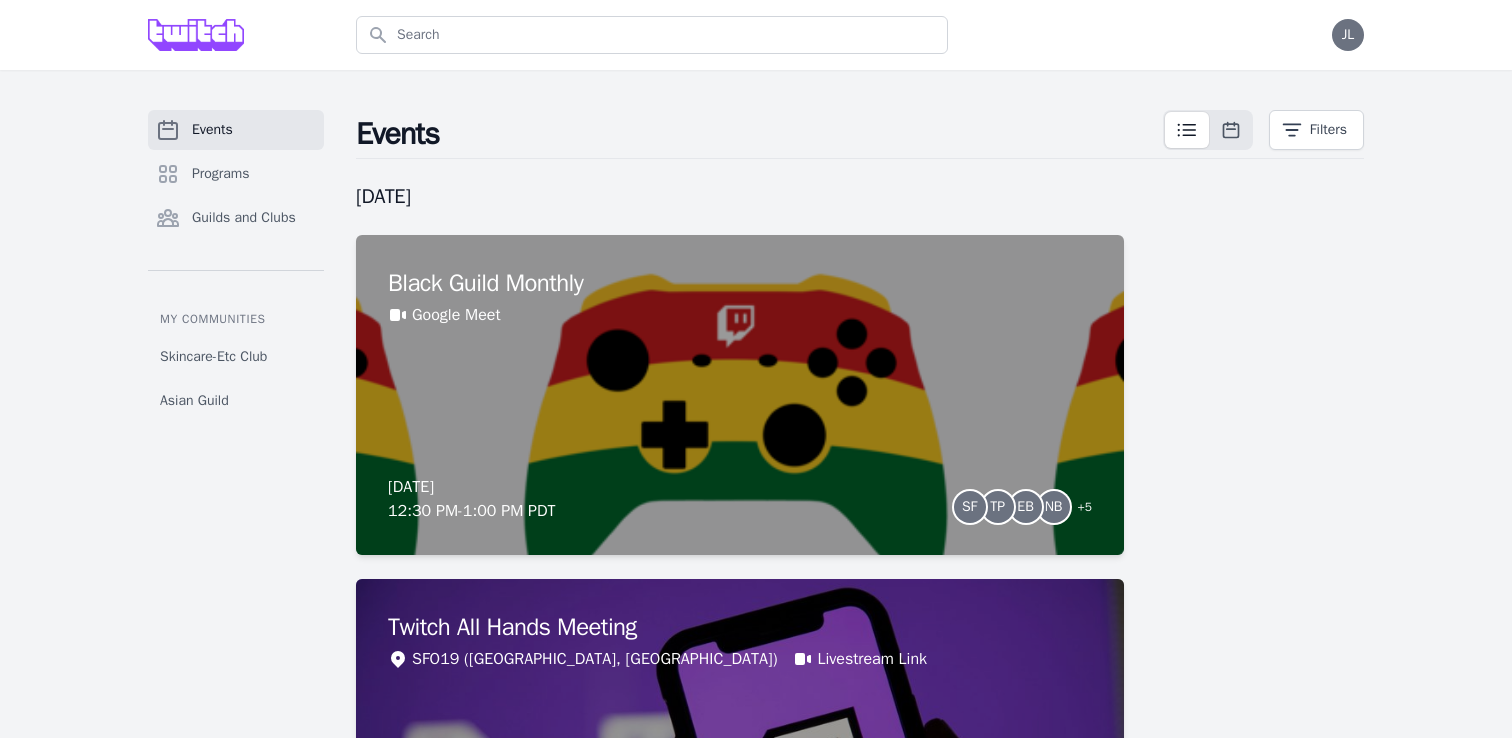 click on "Events" at bounding box center (212, 130) 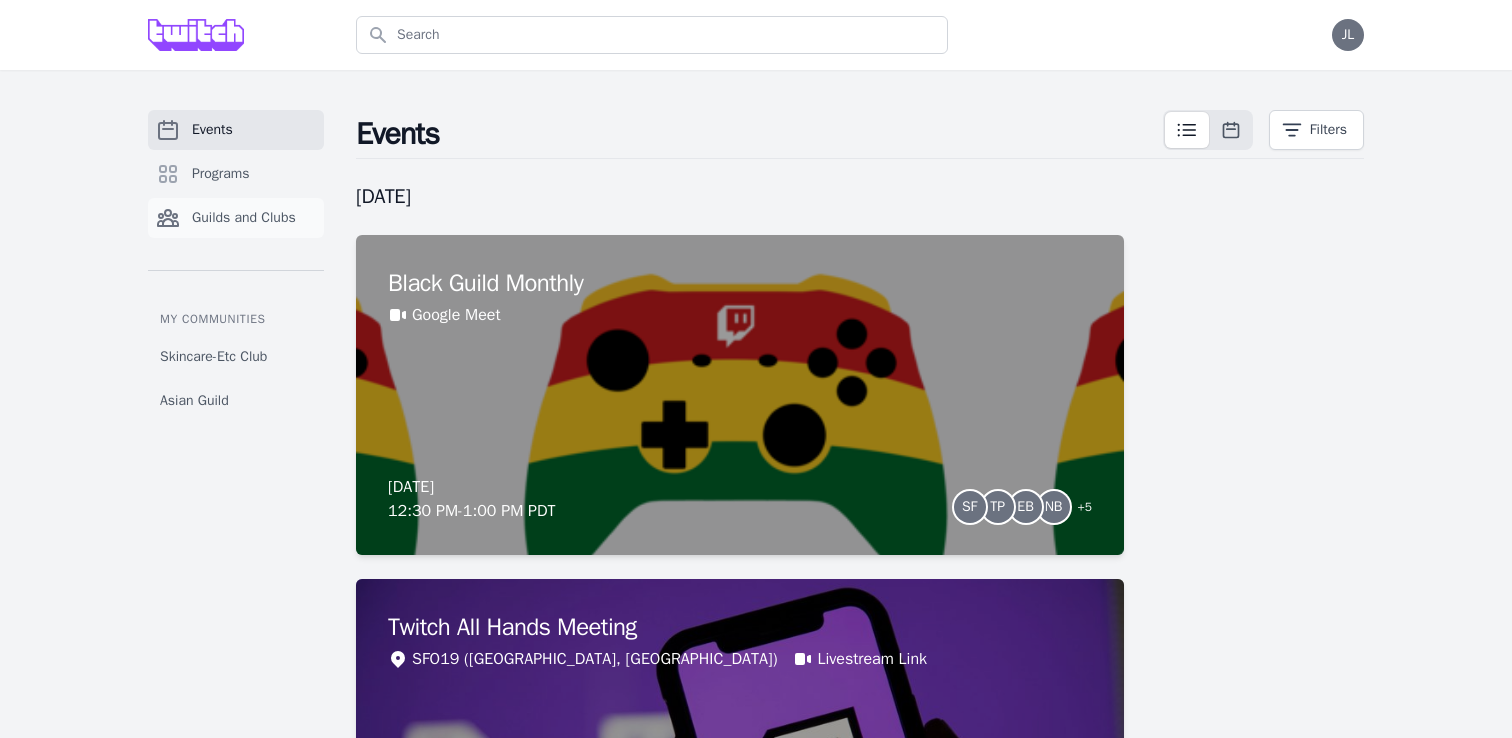 click on "Guilds and Clubs" at bounding box center (244, 218) 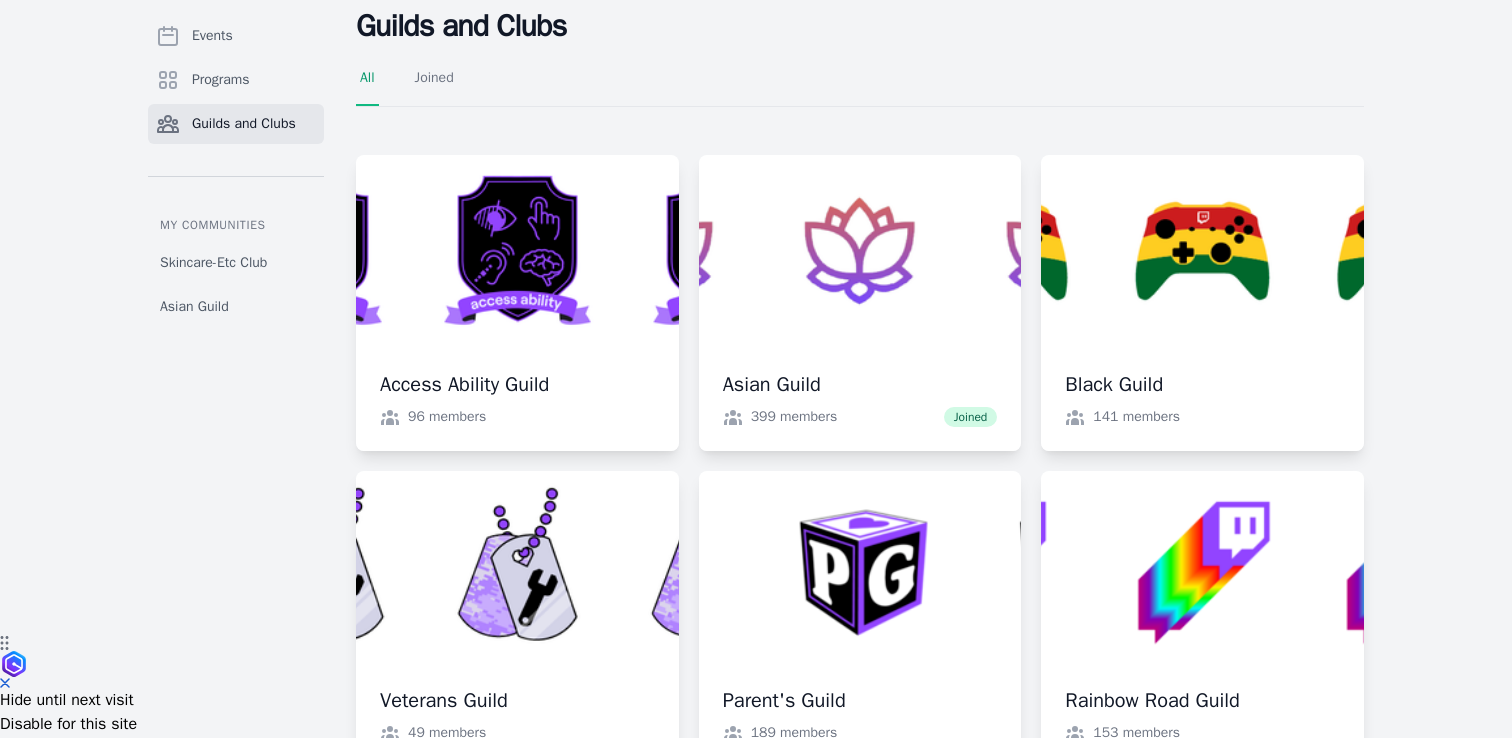 scroll, scrollTop: 0, scrollLeft: 0, axis: both 